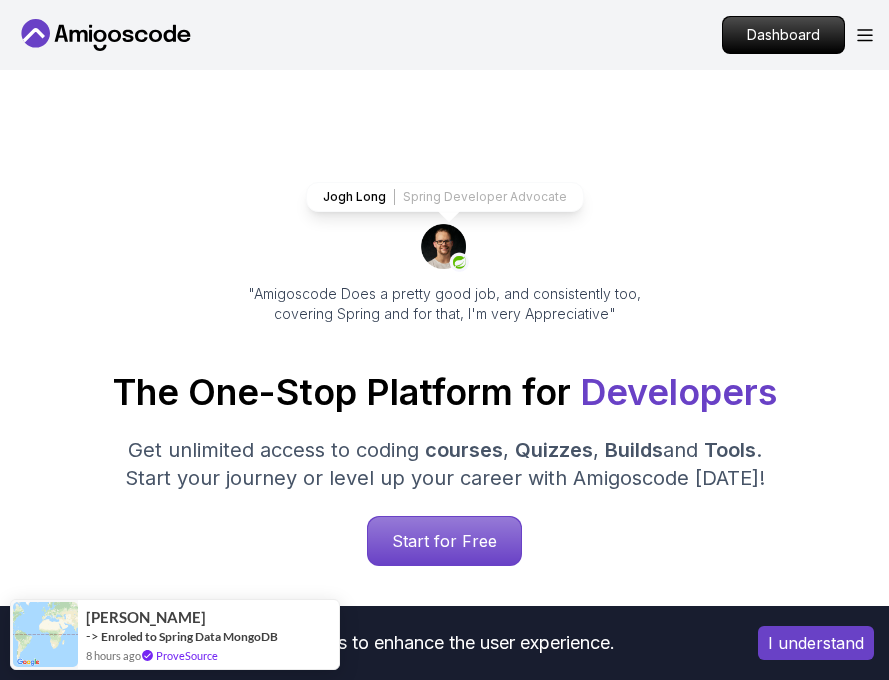 scroll, scrollTop: 104, scrollLeft: 0, axis: vertical 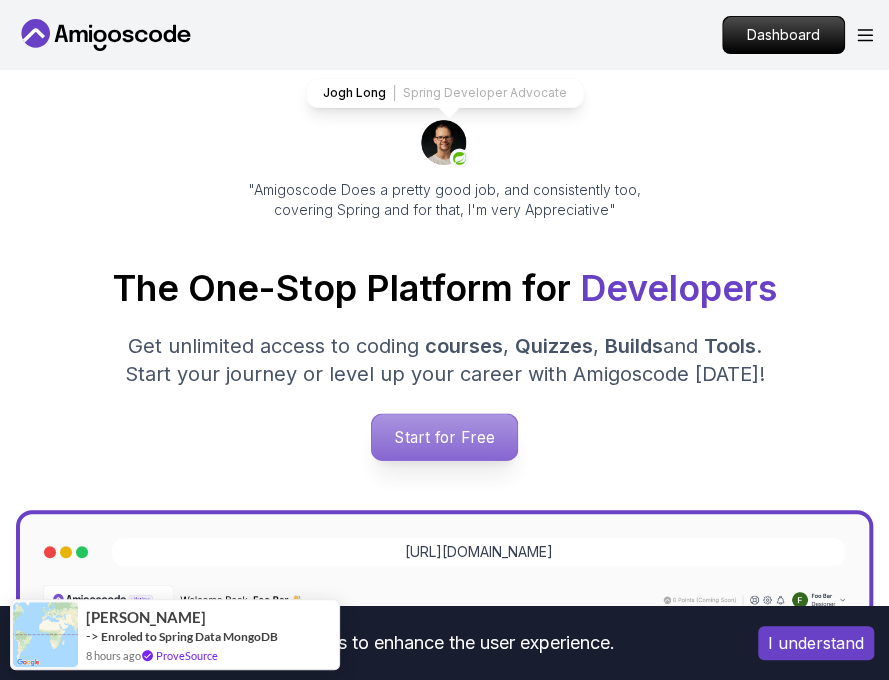 click on "Start for Free" at bounding box center (444, 437) 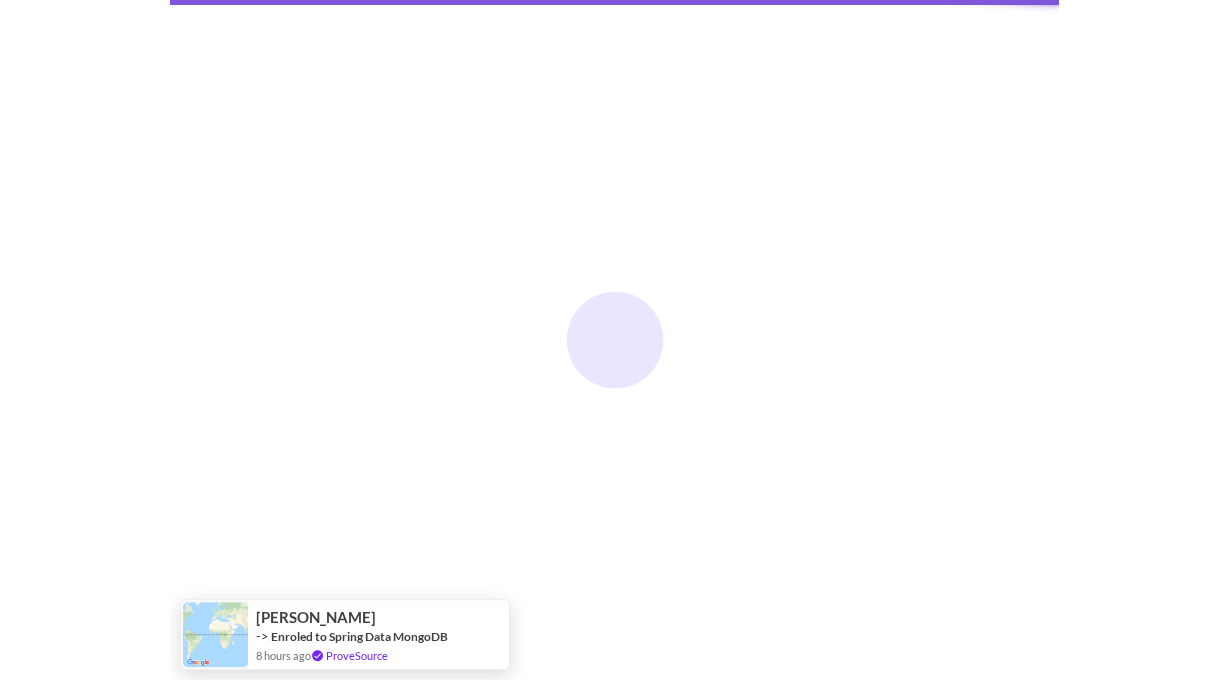 scroll, scrollTop: 0, scrollLeft: 0, axis: both 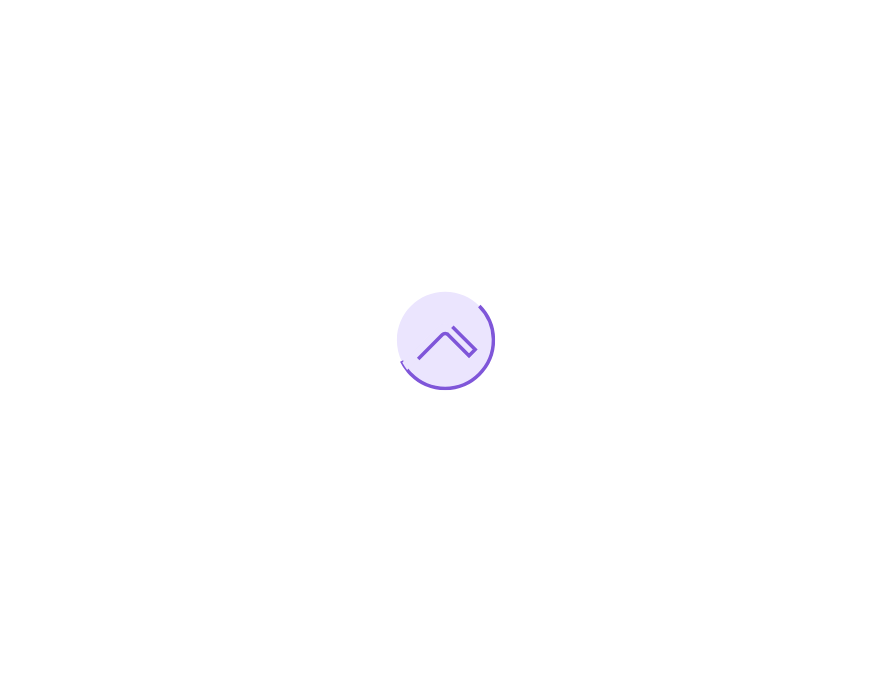 click at bounding box center [444, 340] 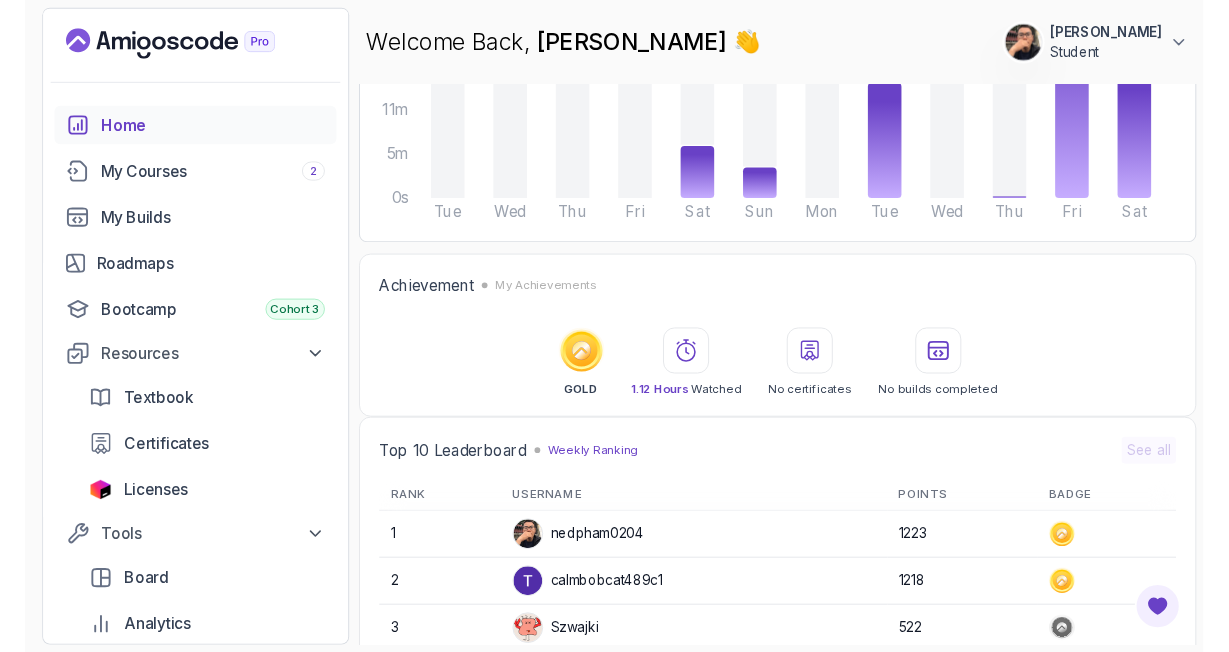 scroll, scrollTop: 348, scrollLeft: 0, axis: vertical 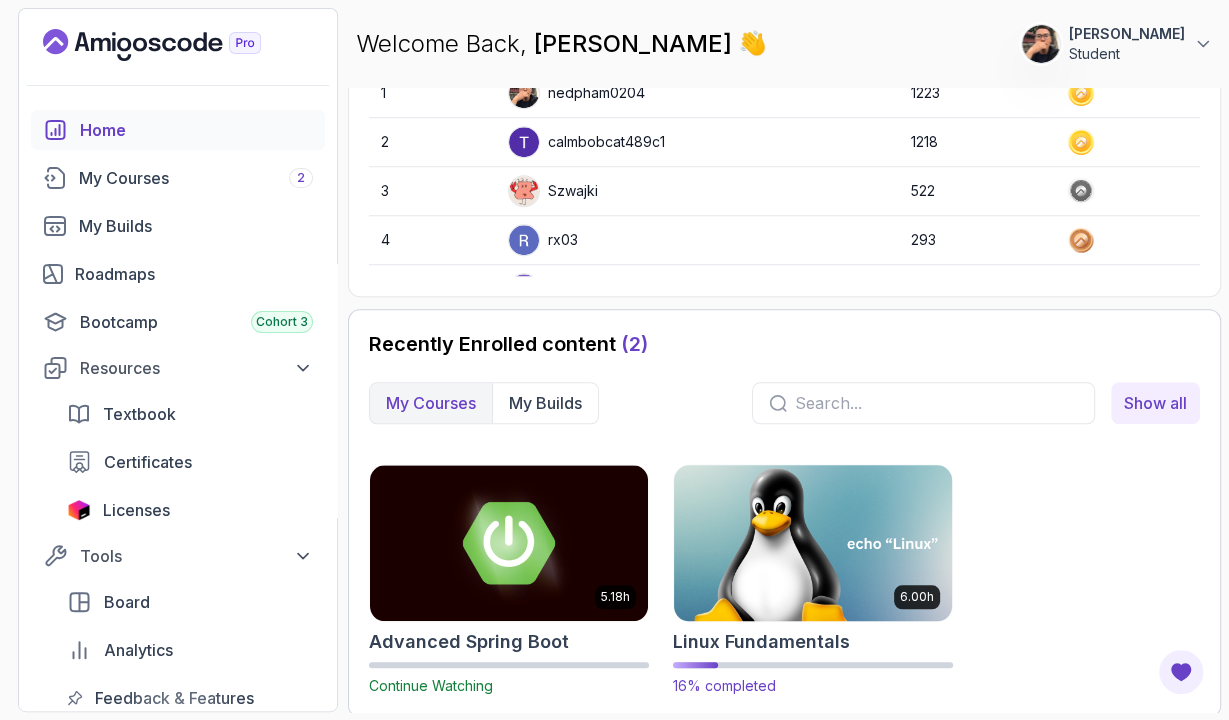 click at bounding box center (813, 542) 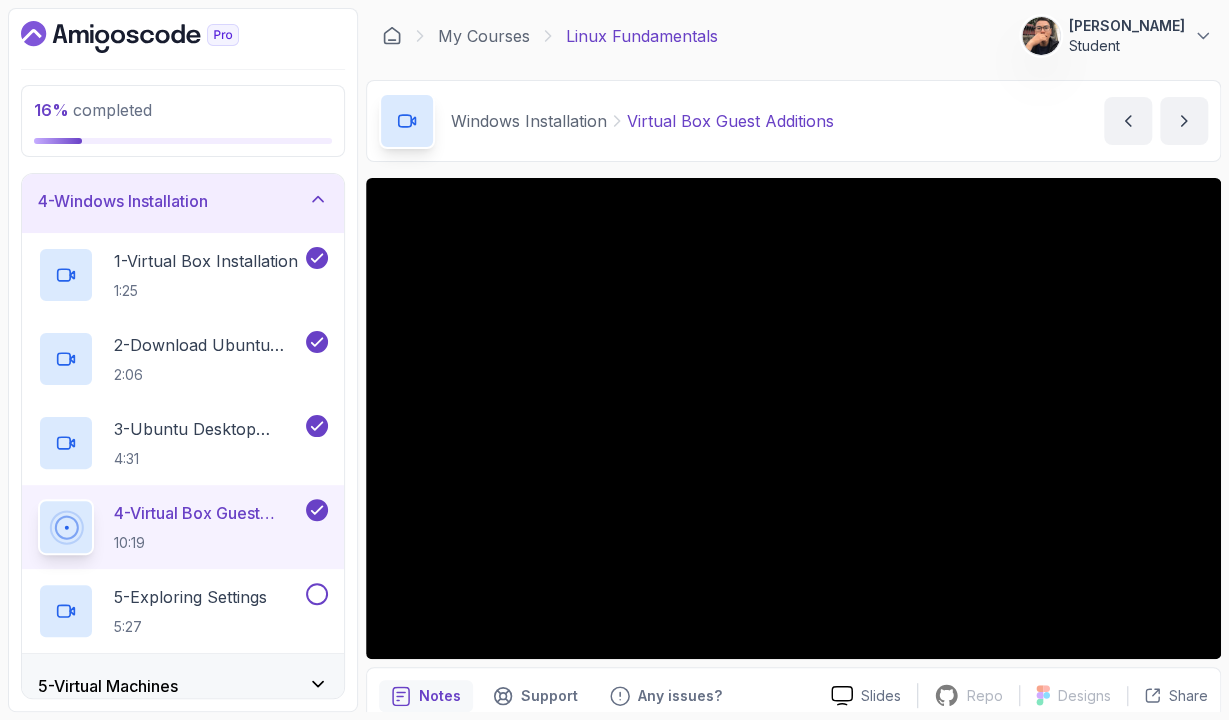 scroll, scrollTop: 232, scrollLeft: 0, axis: vertical 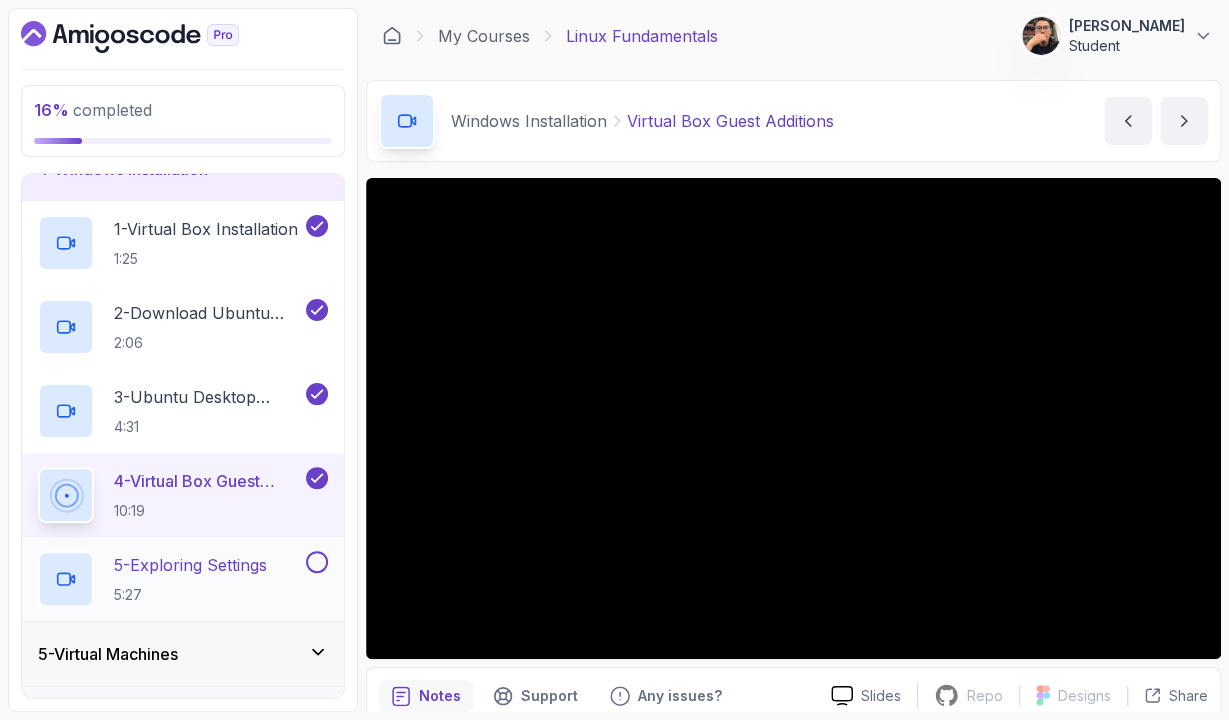 click on "5  -  Exploring Settings" at bounding box center [190, 565] 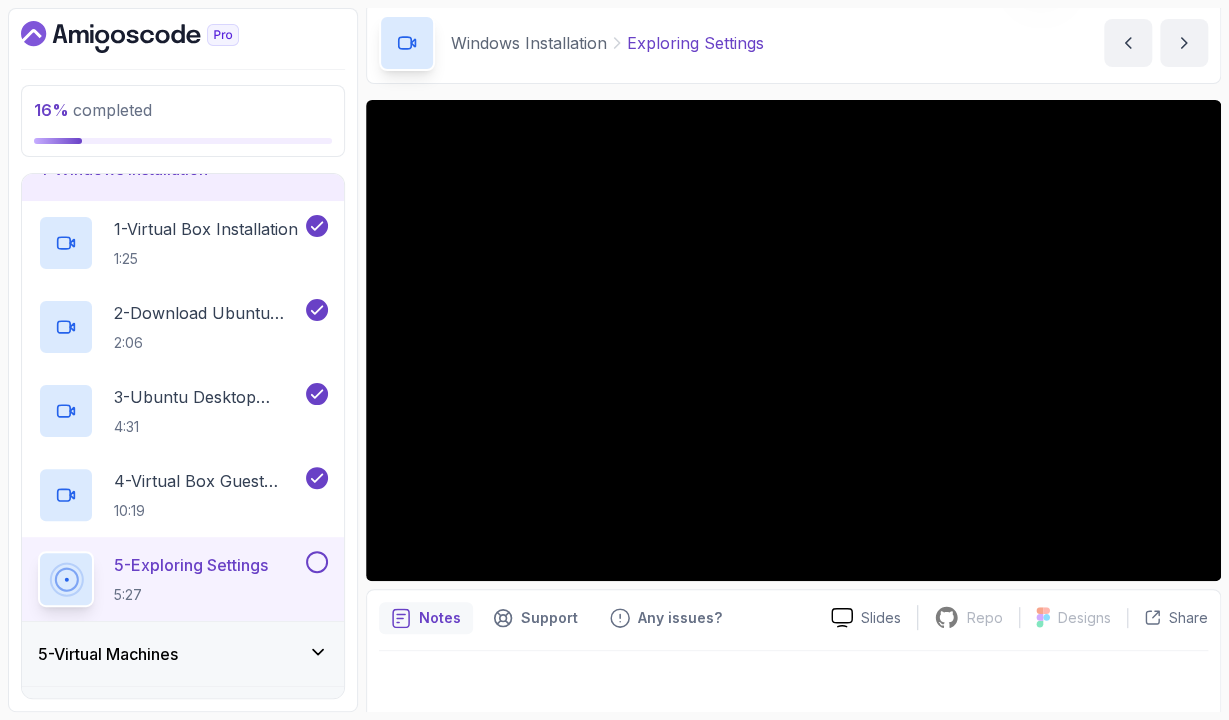 scroll, scrollTop: 84, scrollLeft: 0, axis: vertical 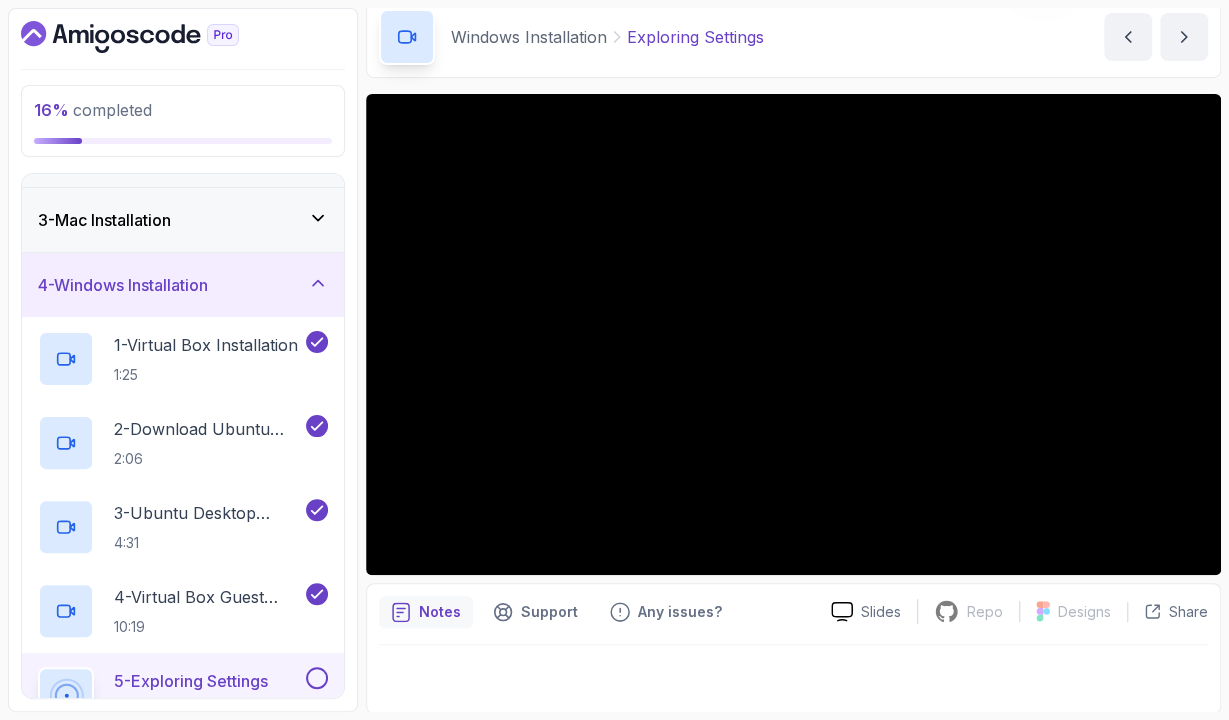 click on "4  -  Windows Installation" at bounding box center [183, 285] 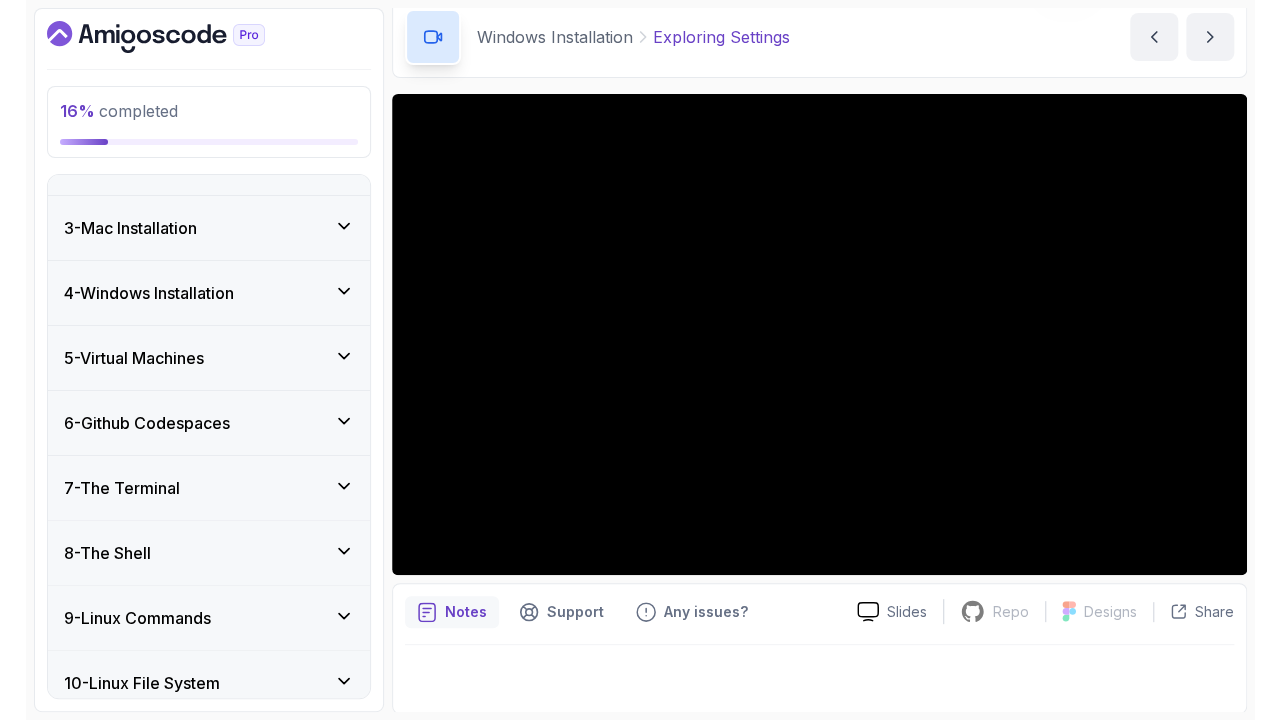 scroll, scrollTop: 116, scrollLeft: 0, axis: vertical 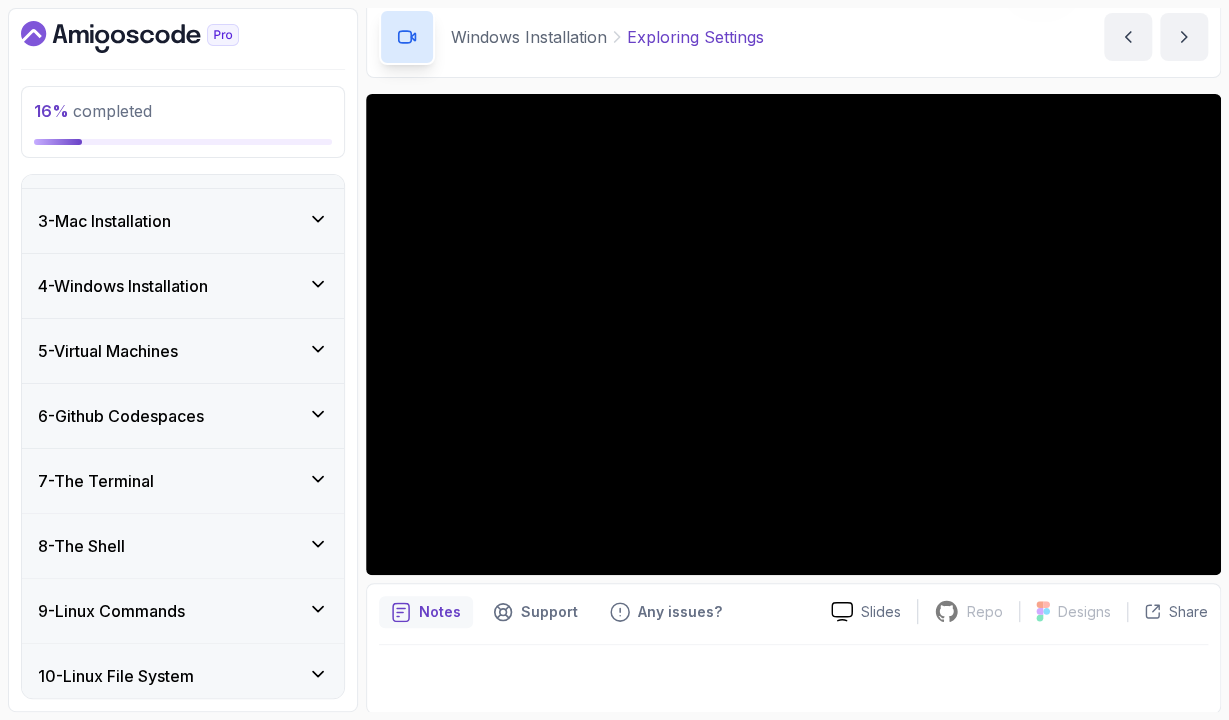 click on "5  -  Virtual Machines" at bounding box center (183, 351) 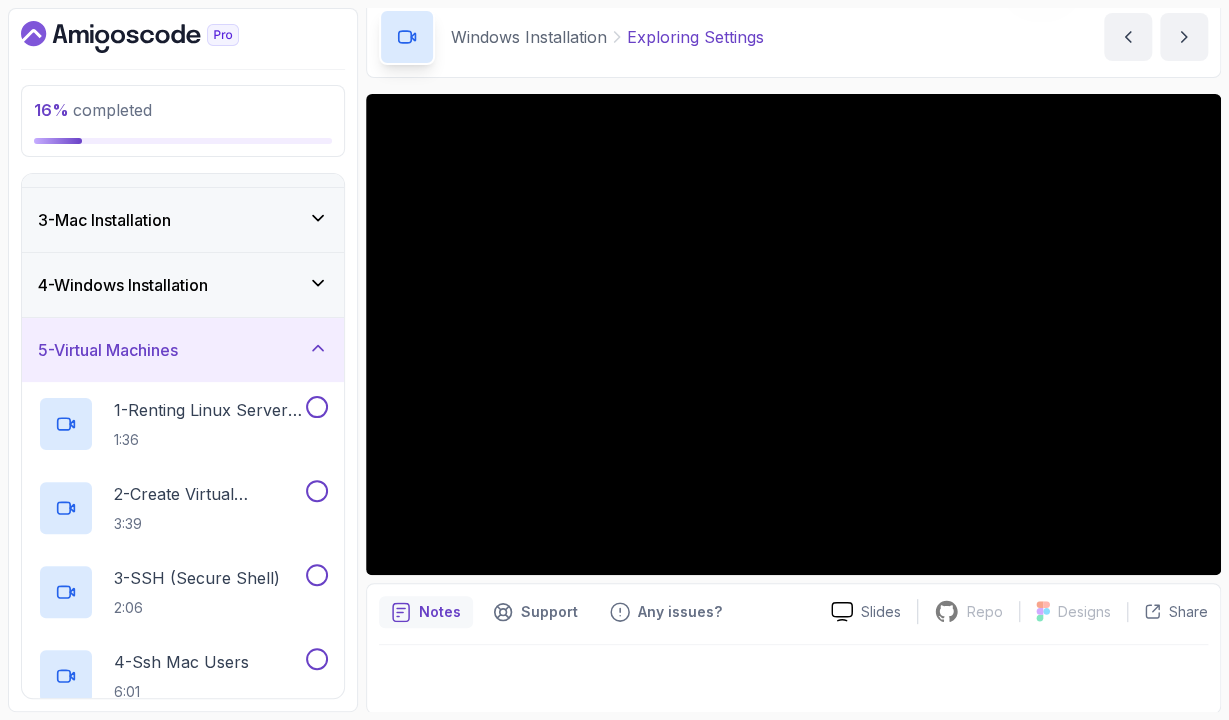 click on "4  -  Windows Installation" at bounding box center [183, 285] 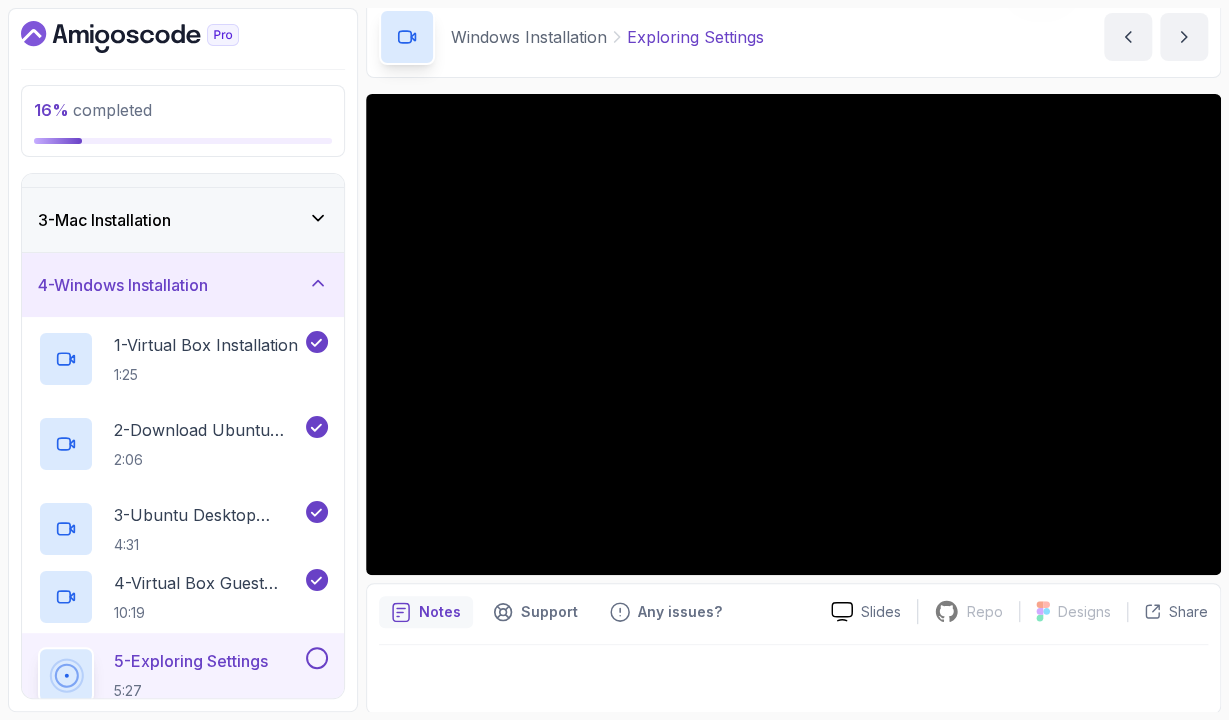 click on "4  -  Windows Installation" at bounding box center [183, 285] 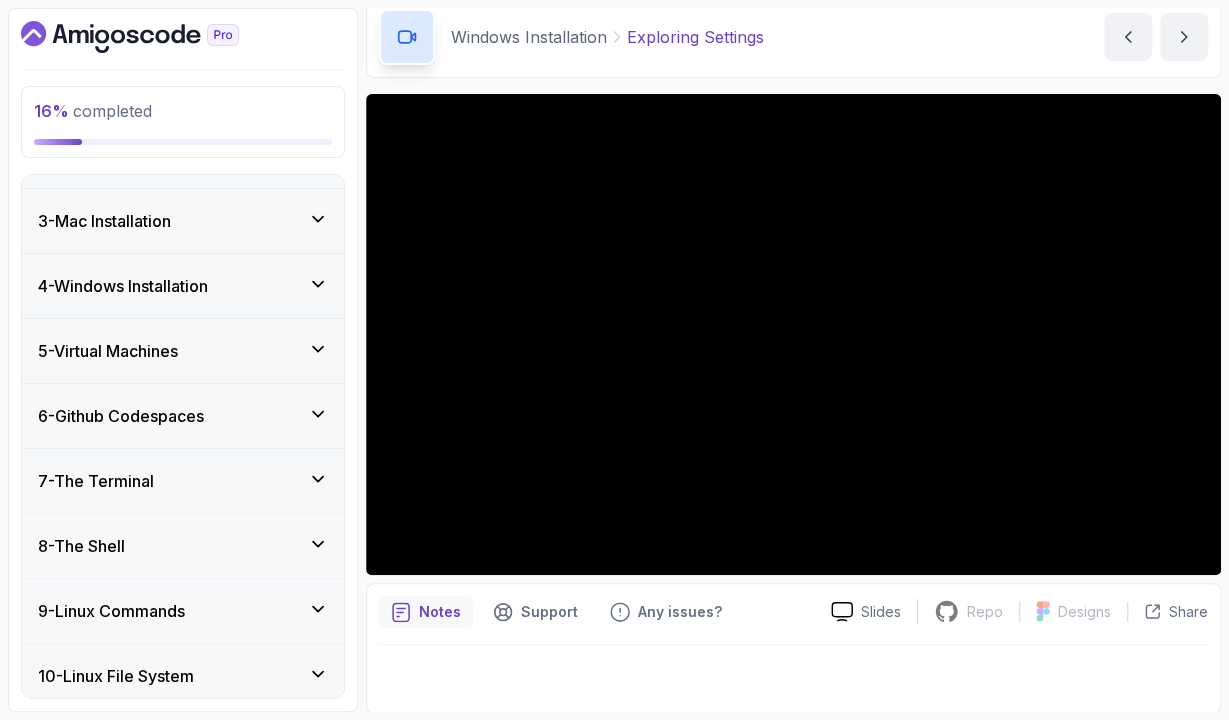 click on "4  -  Windows Installation" at bounding box center [183, 286] 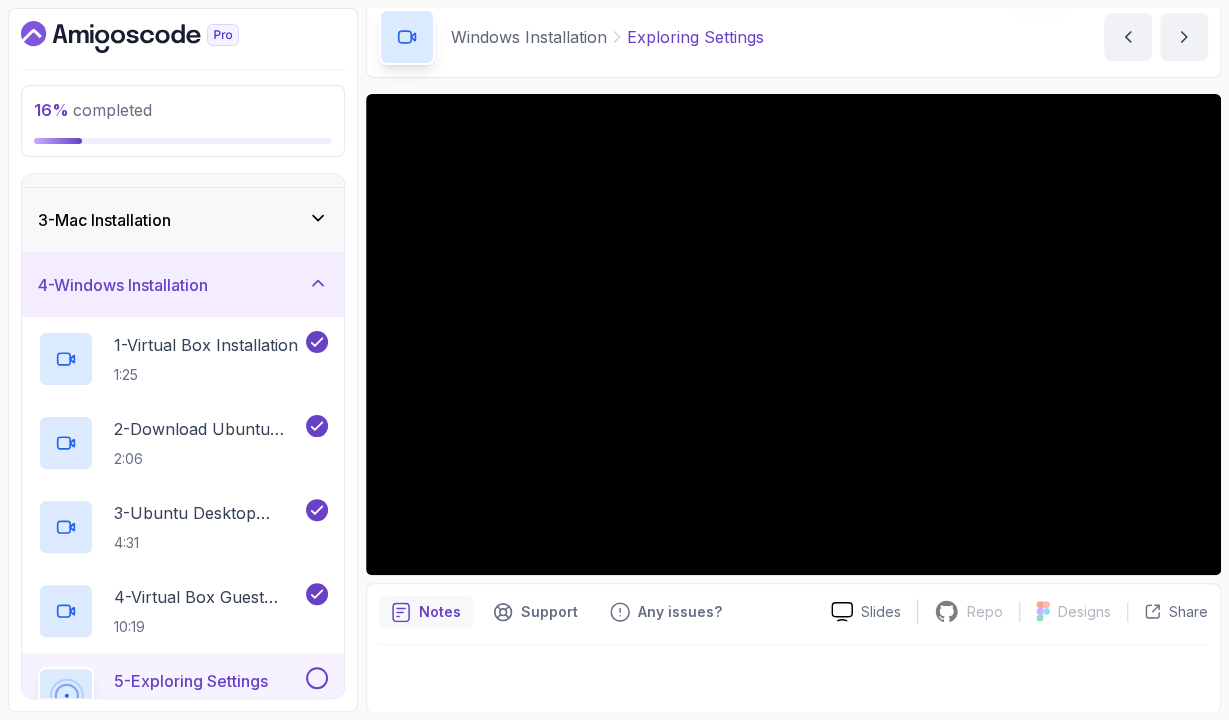 scroll, scrollTop: 57, scrollLeft: 0, axis: vertical 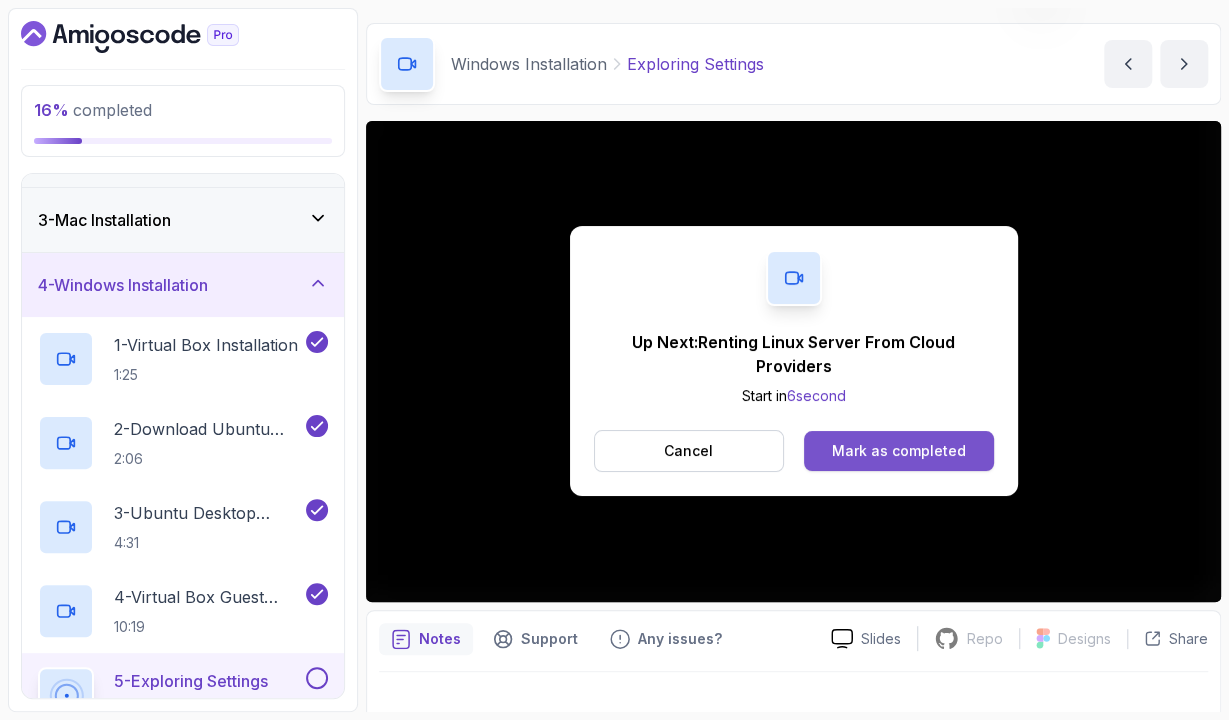 click on "Mark as completed" at bounding box center [899, 451] 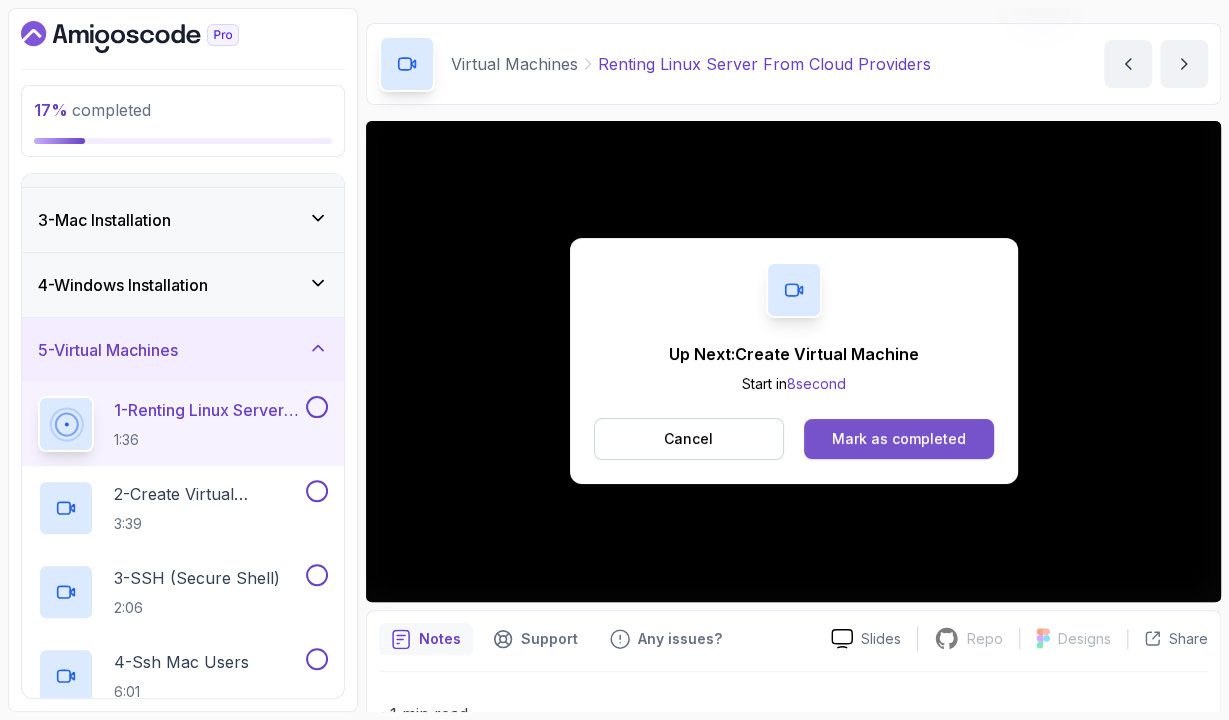 click on "Mark as completed" at bounding box center (899, 439) 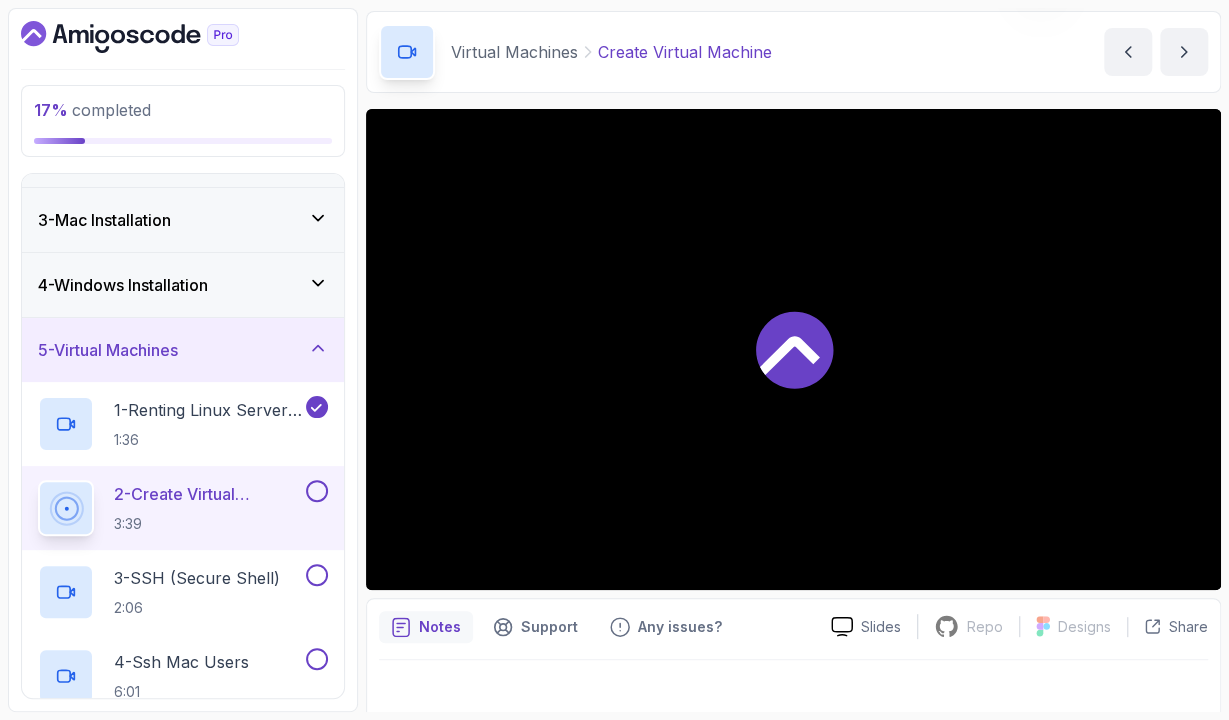 scroll, scrollTop: 84, scrollLeft: 0, axis: vertical 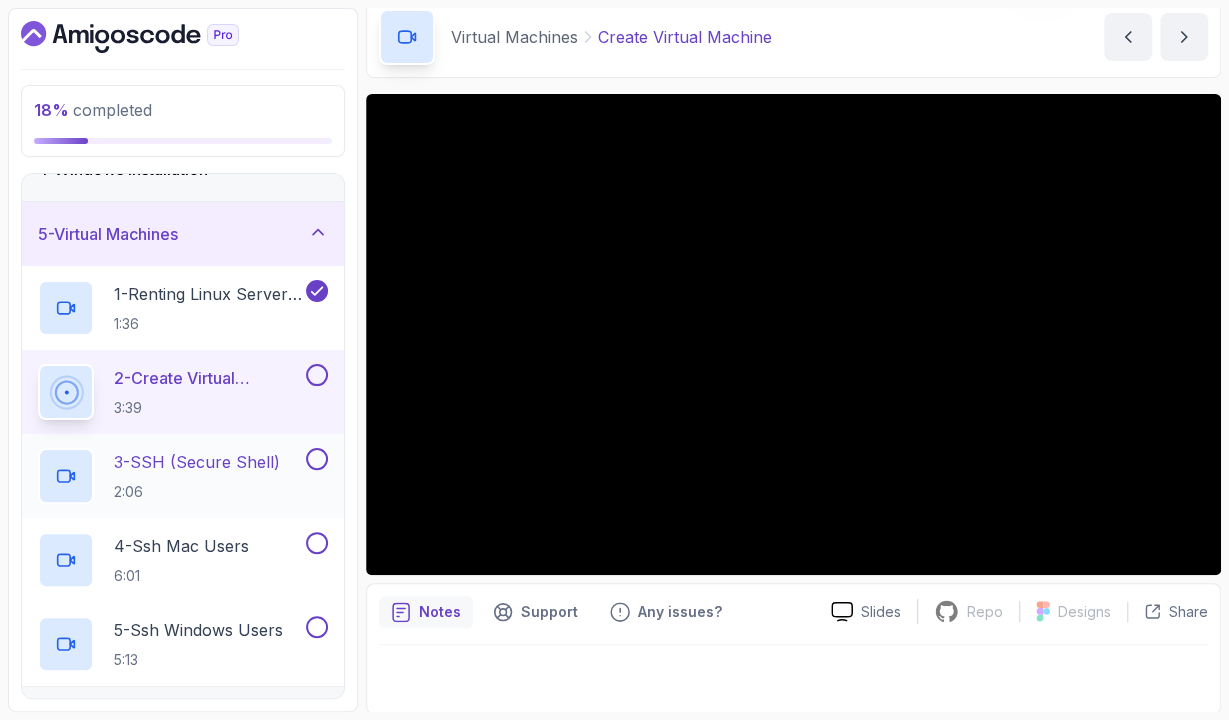 click on "3  -  SSH (Secure Shell) 2:06" at bounding box center [197, 476] 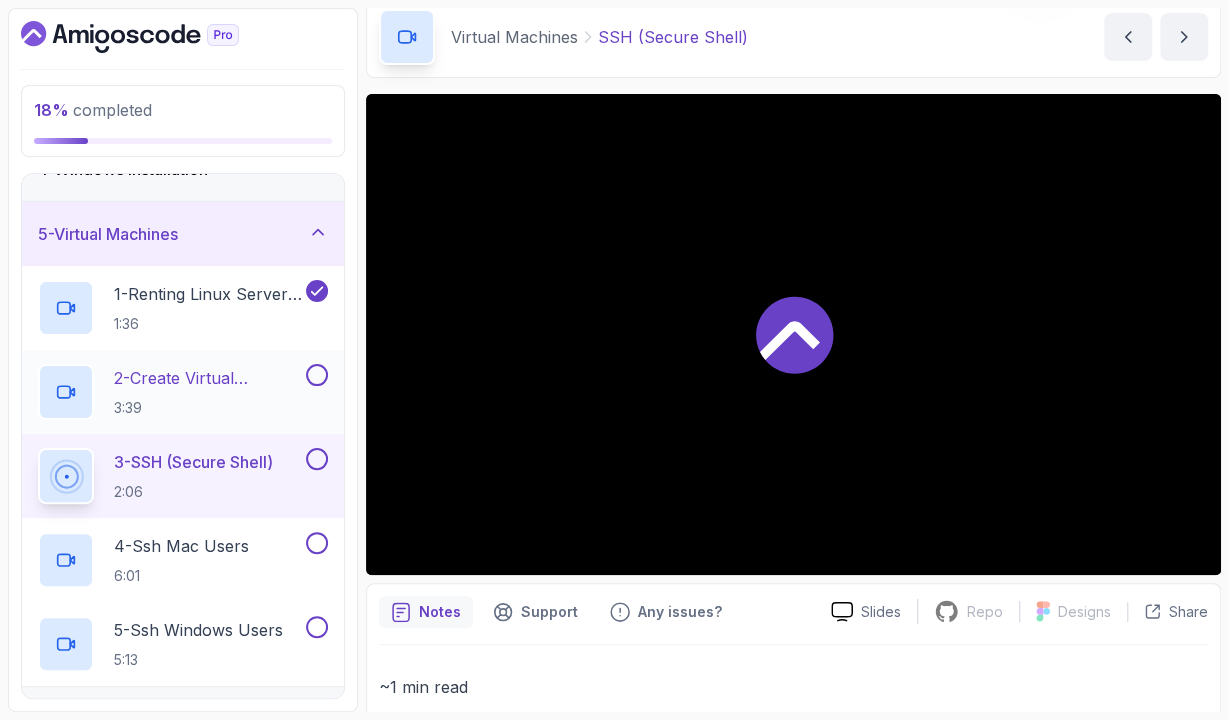 click on "2  -  Create Virtual Machine" at bounding box center (208, 378) 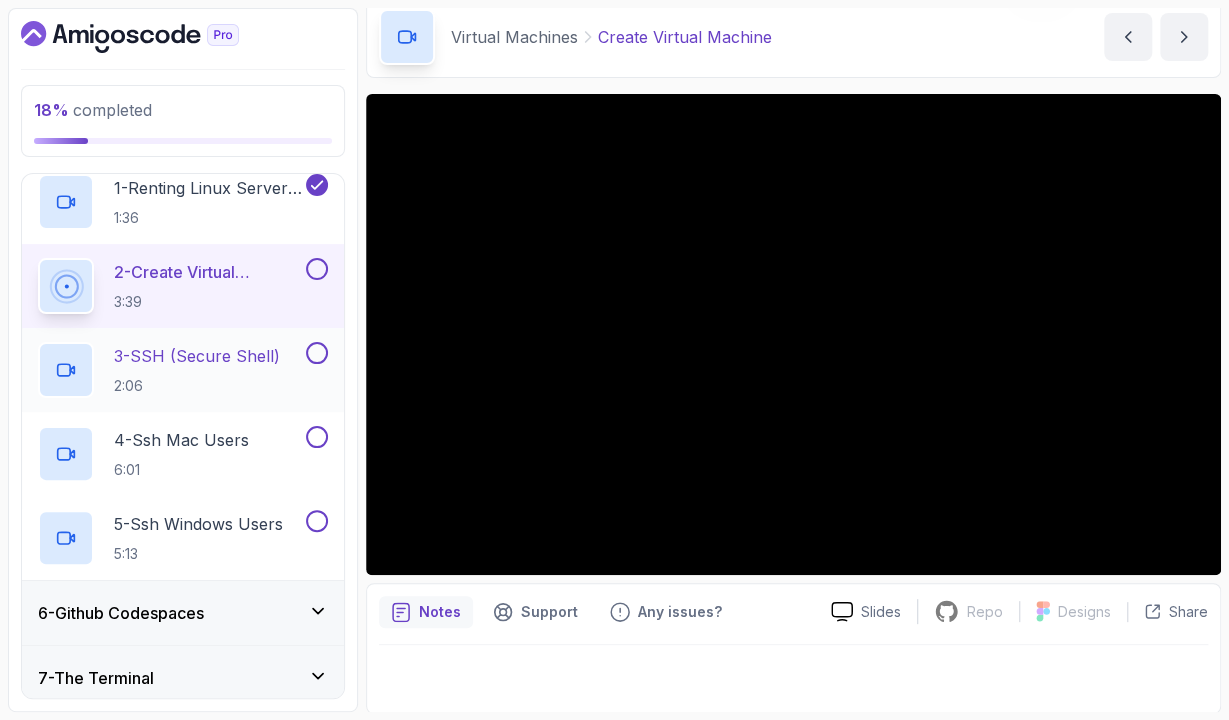 scroll, scrollTop: 348, scrollLeft: 0, axis: vertical 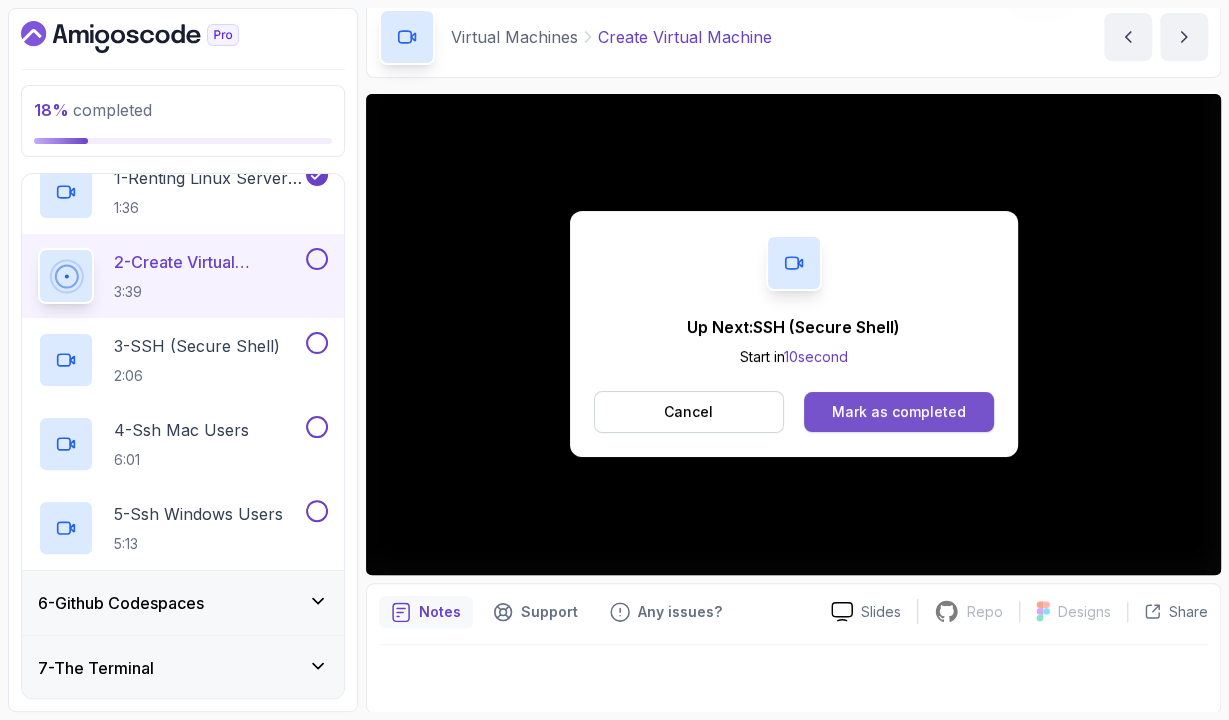 click on "Mark as completed" at bounding box center [899, 412] 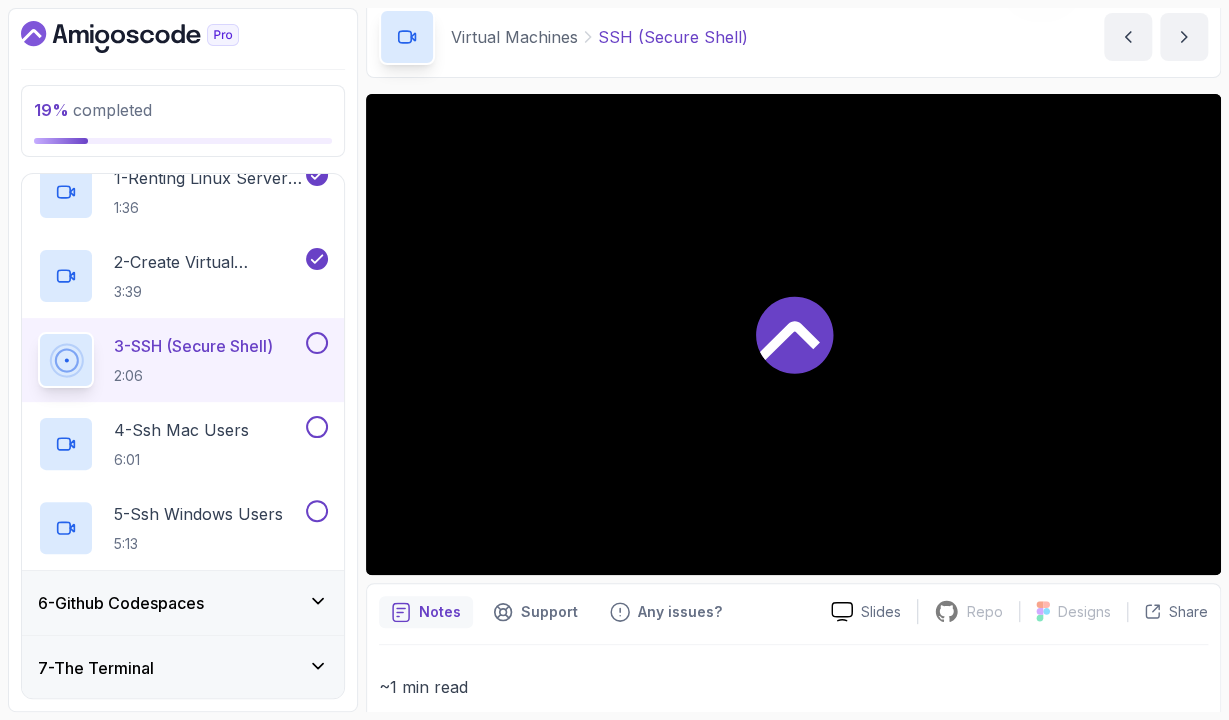 click on "3  -  SSH (Secure Shell)" at bounding box center [193, 346] 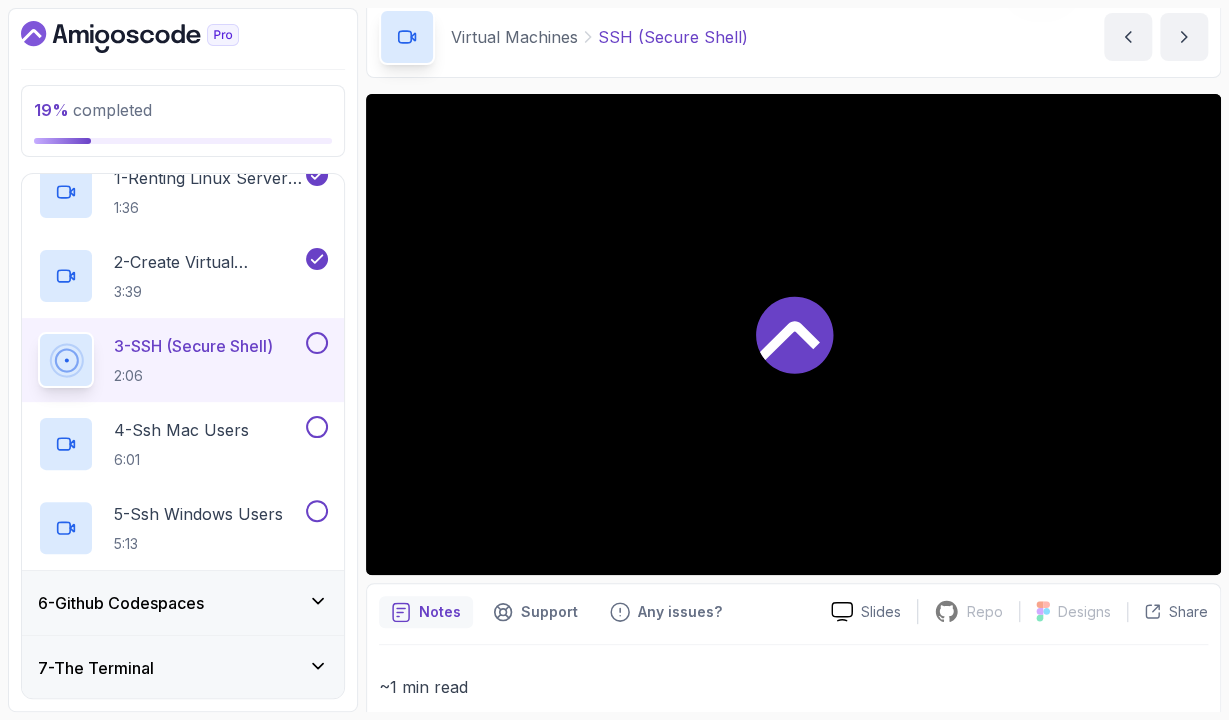 click on "3  -  SSH (Secure Shell) 2:06" at bounding box center [193, 360] 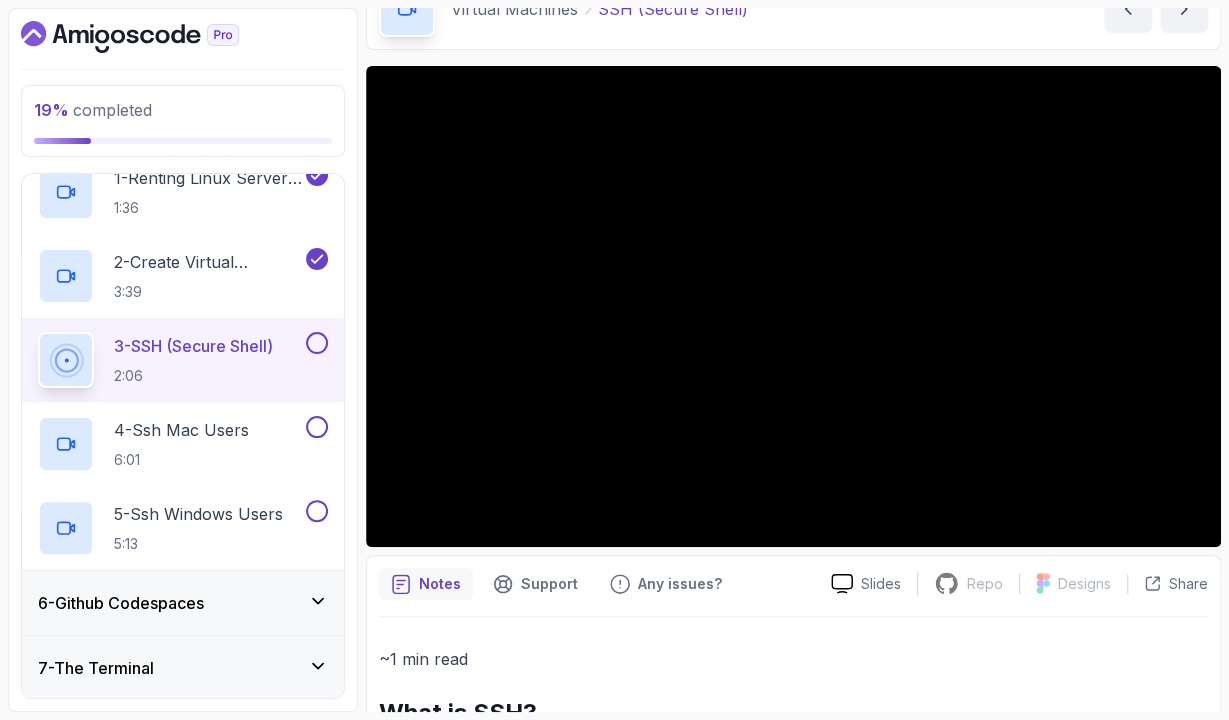 scroll, scrollTop: 104, scrollLeft: 0, axis: vertical 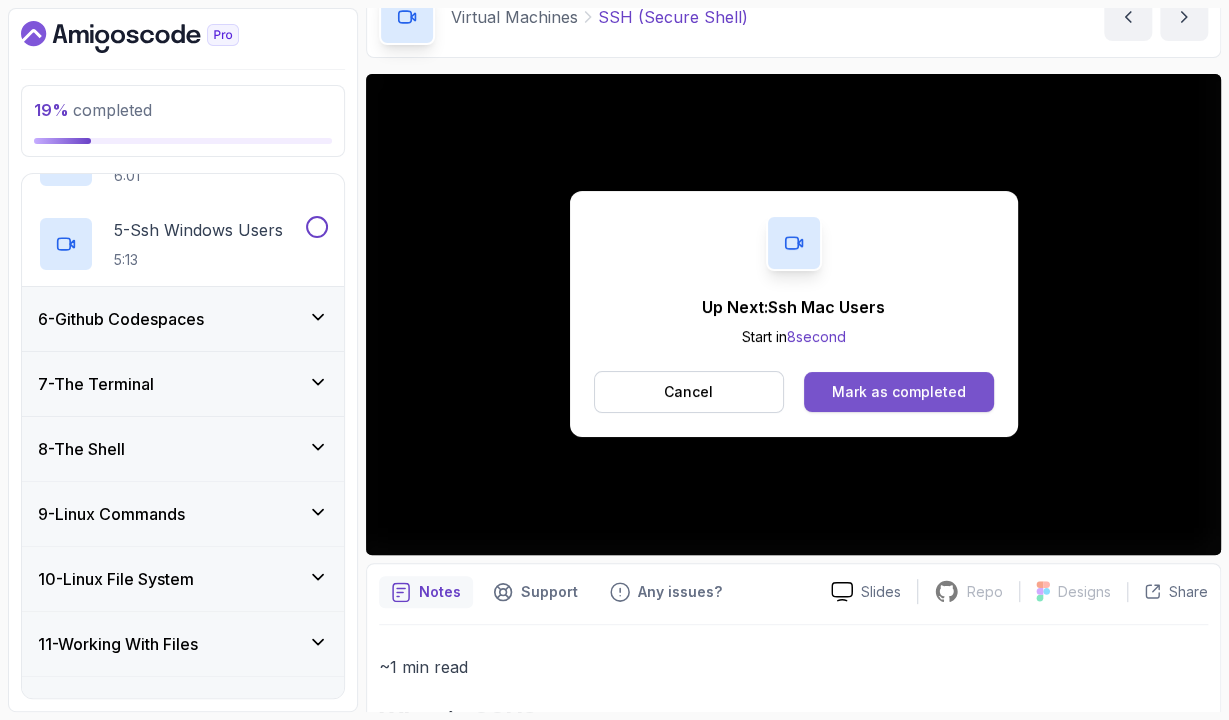 click on "Mark as completed" at bounding box center (899, 392) 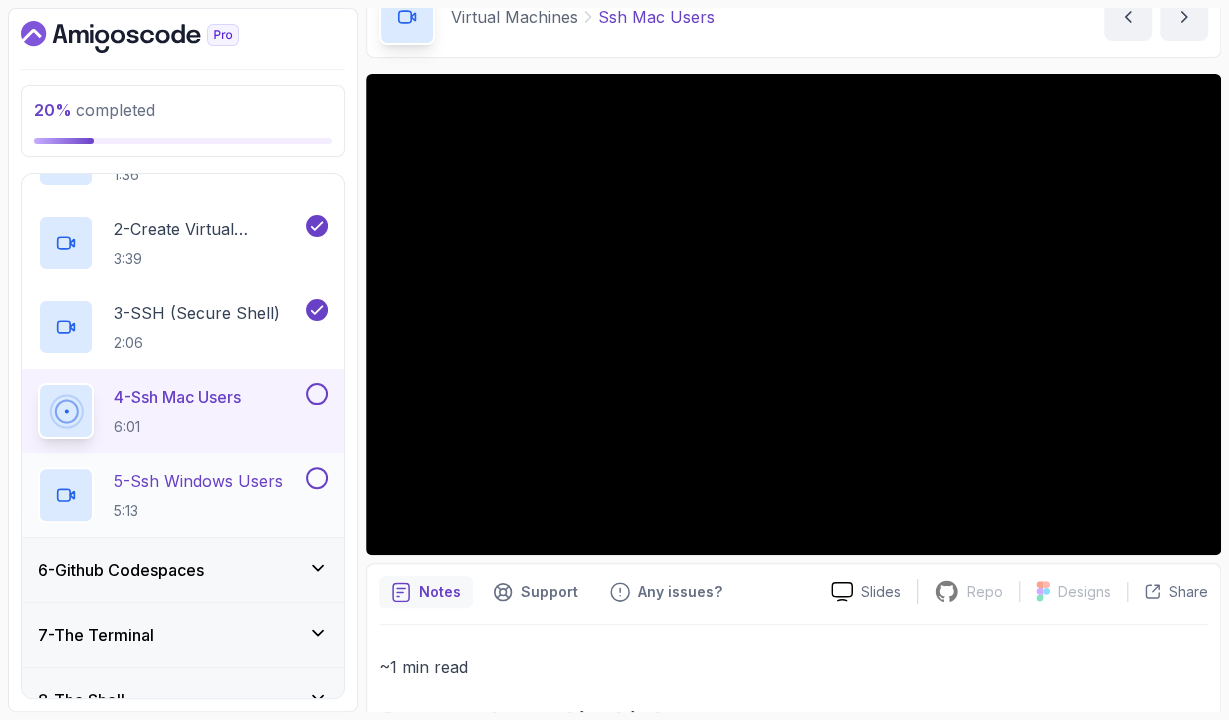 scroll, scrollTop: 400, scrollLeft: 0, axis: vertical 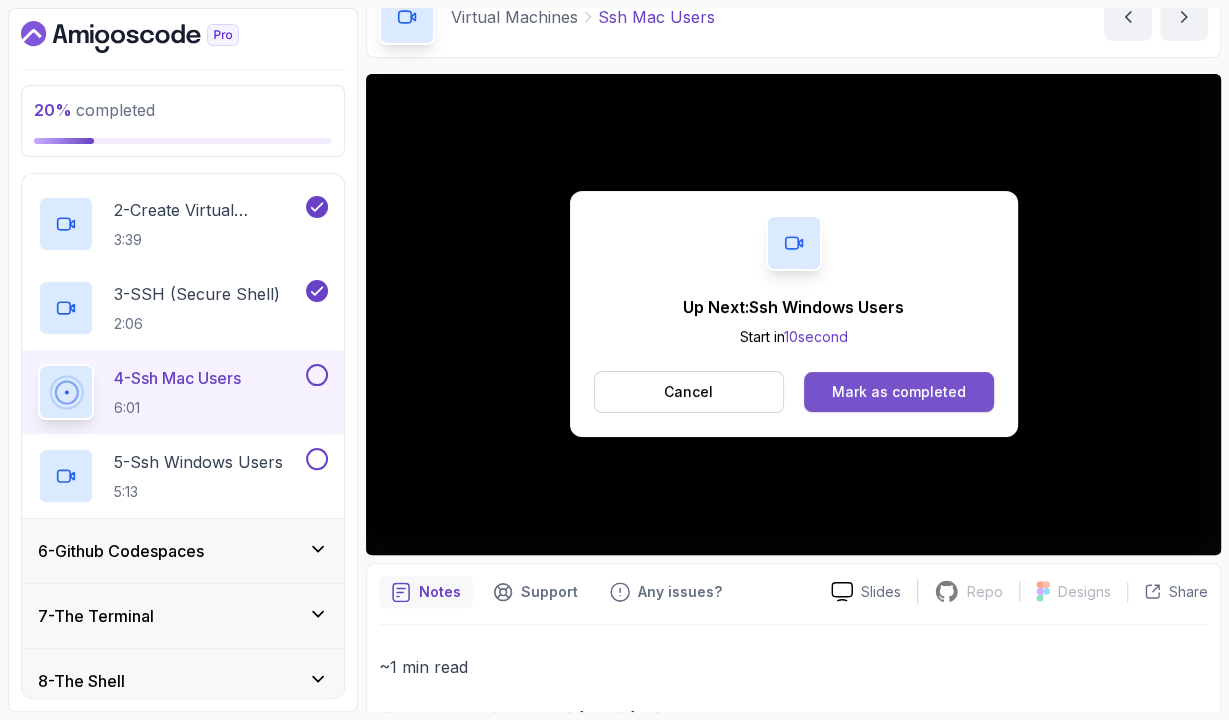 click on "Mark as completed" at bounding box center [898, 392] 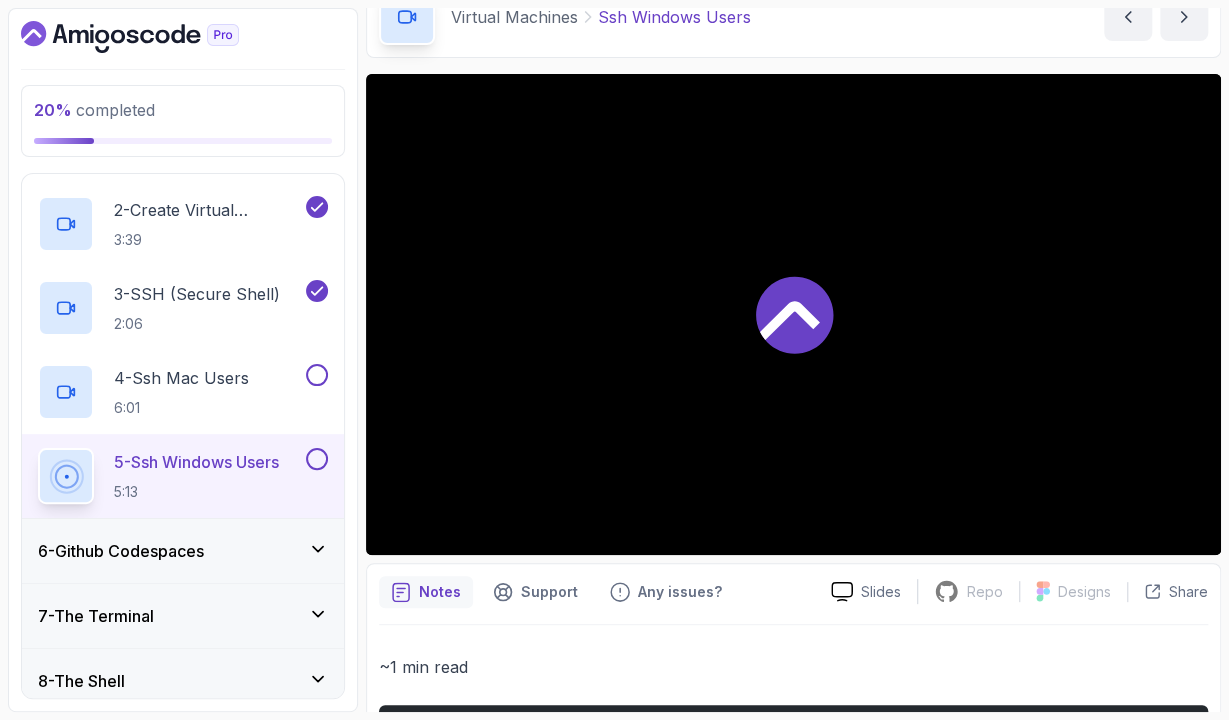 click on "5  -  Ssh Windows Users 5:13" at bounding box center [196, 476] 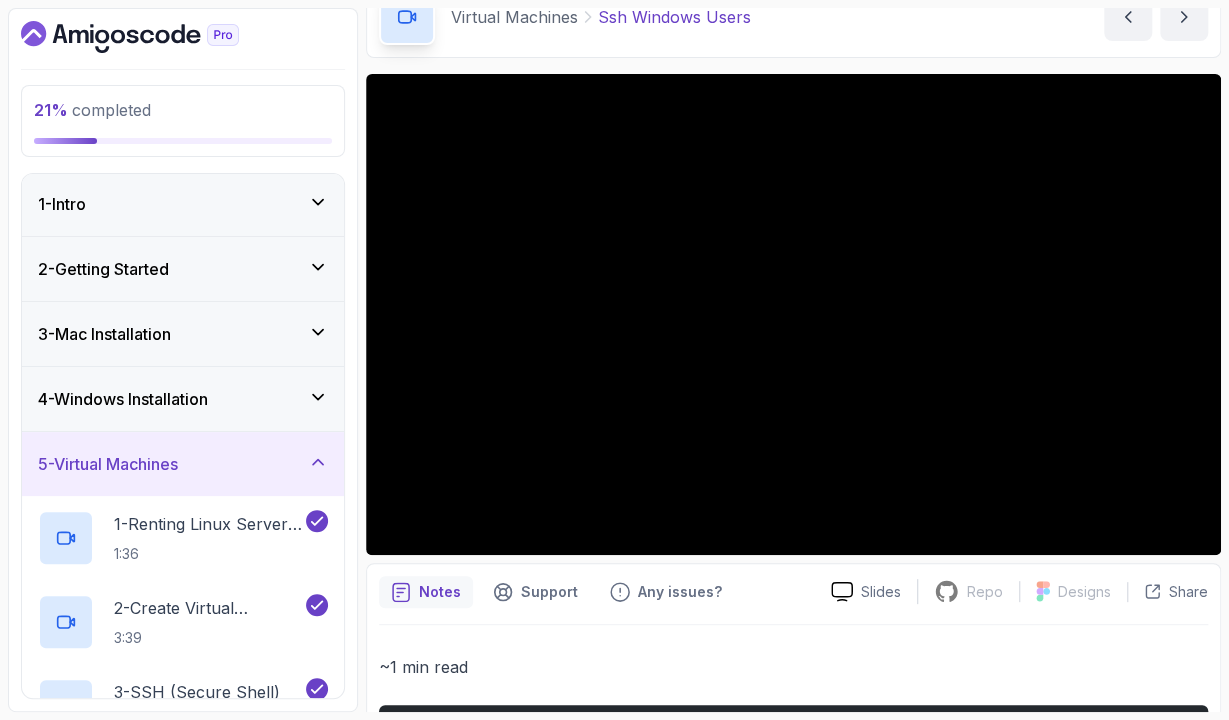 scroll, scrollTop: 0, scrollLeft: 0, axis: both 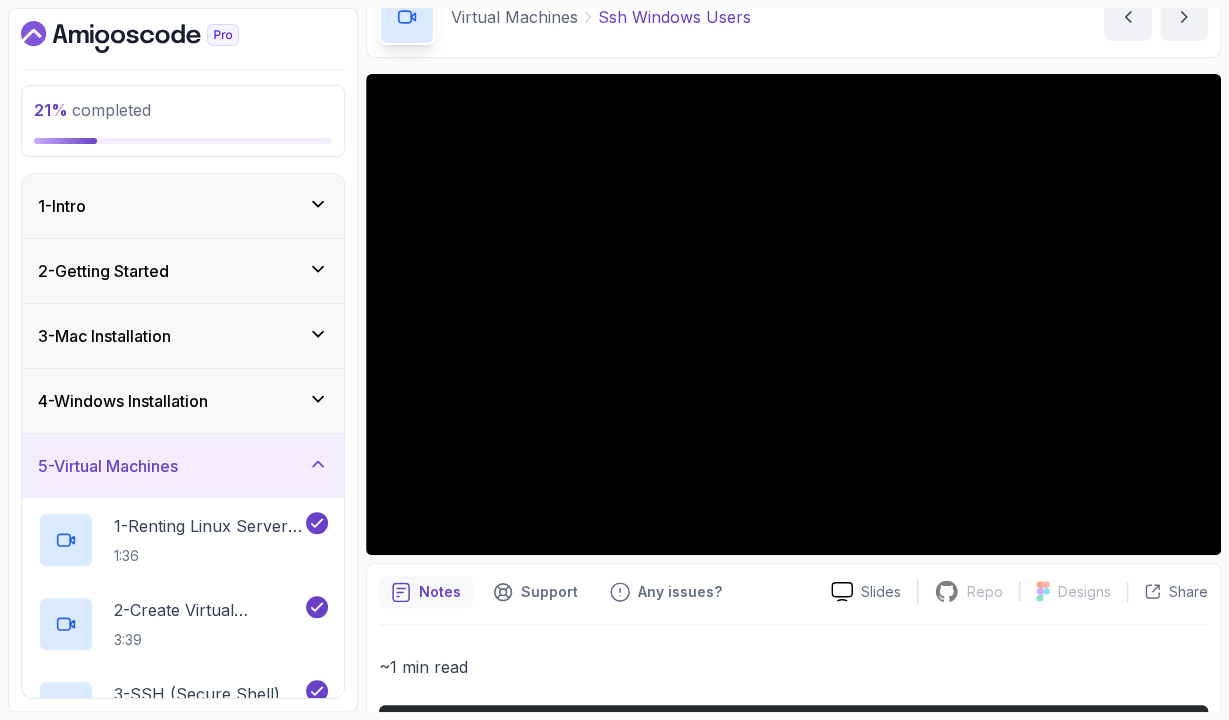 click on "5  -  Virtual Machines" at bounding box center [183, 466] 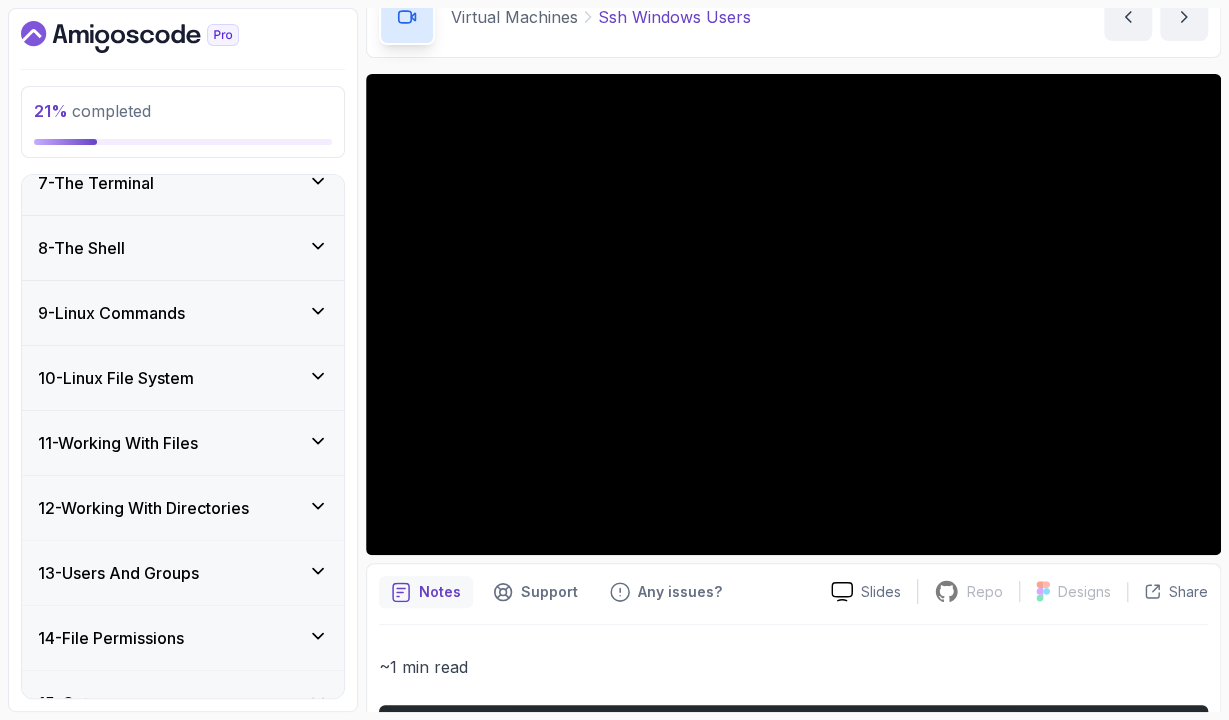 scroll, scrollTop: 444, scrollLeft: 0, axis: vertical 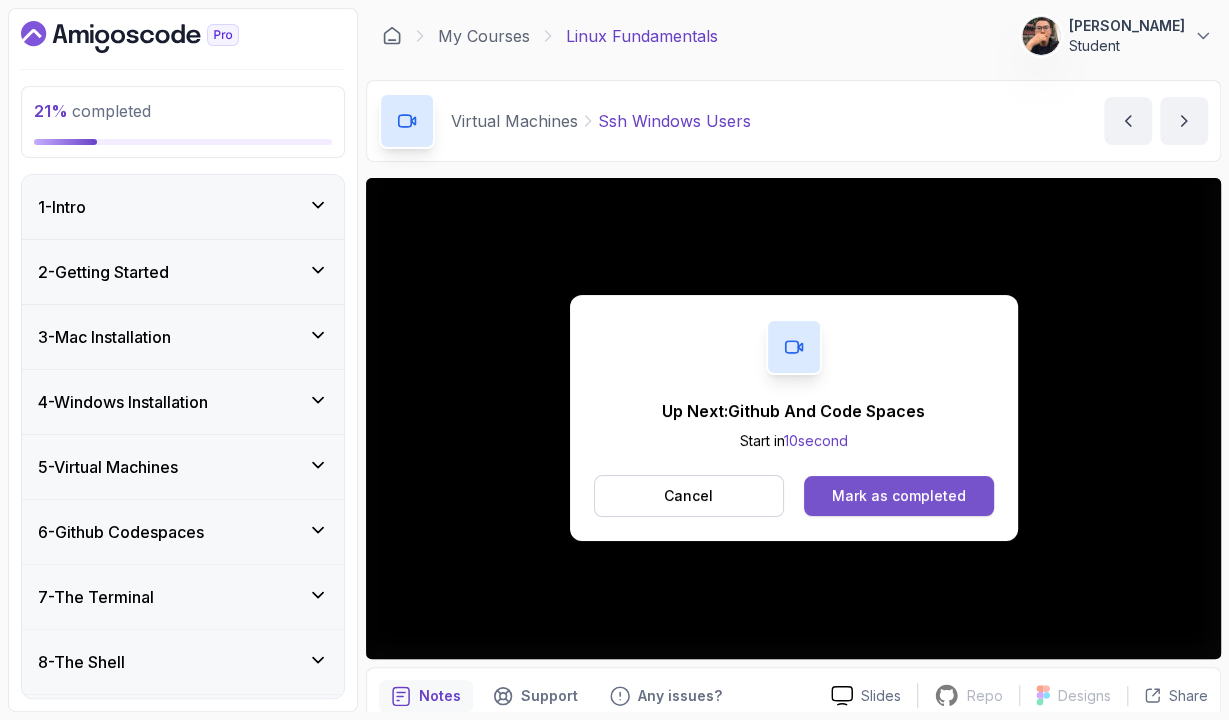 click on "Mark as completed" at bounding box center [899, 496] 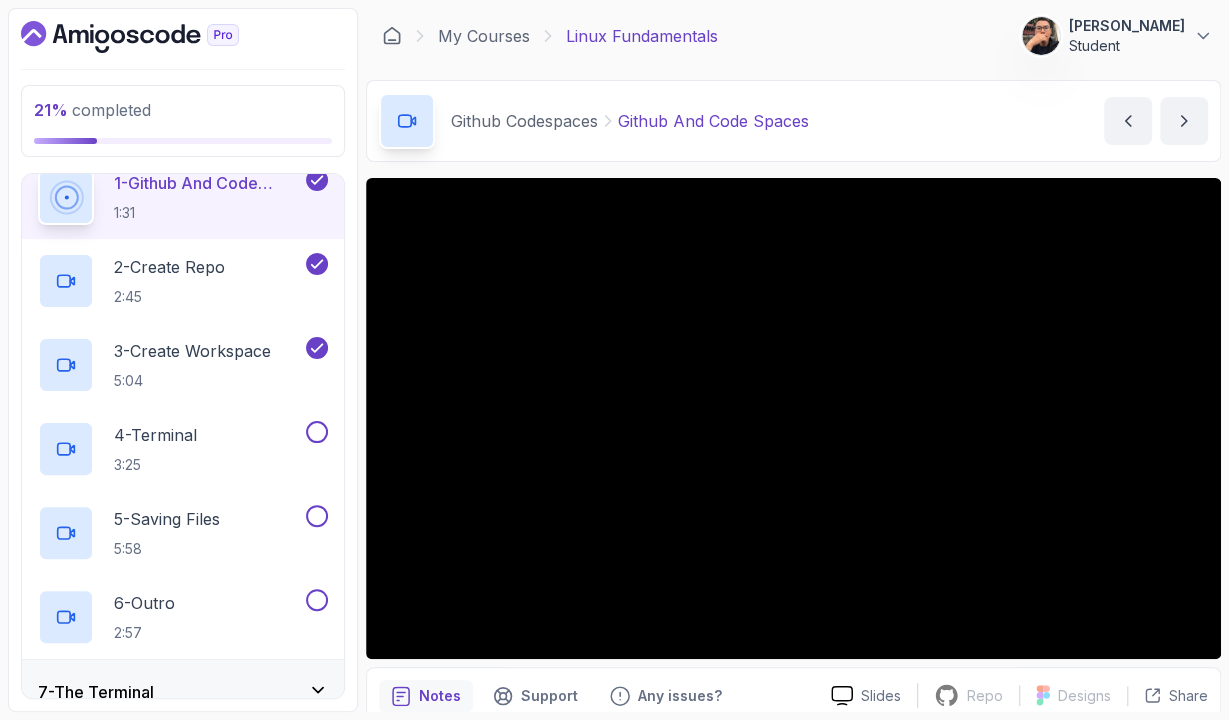 scroll, scrollTop: 348, scrollLeft: 0, axis: vertical 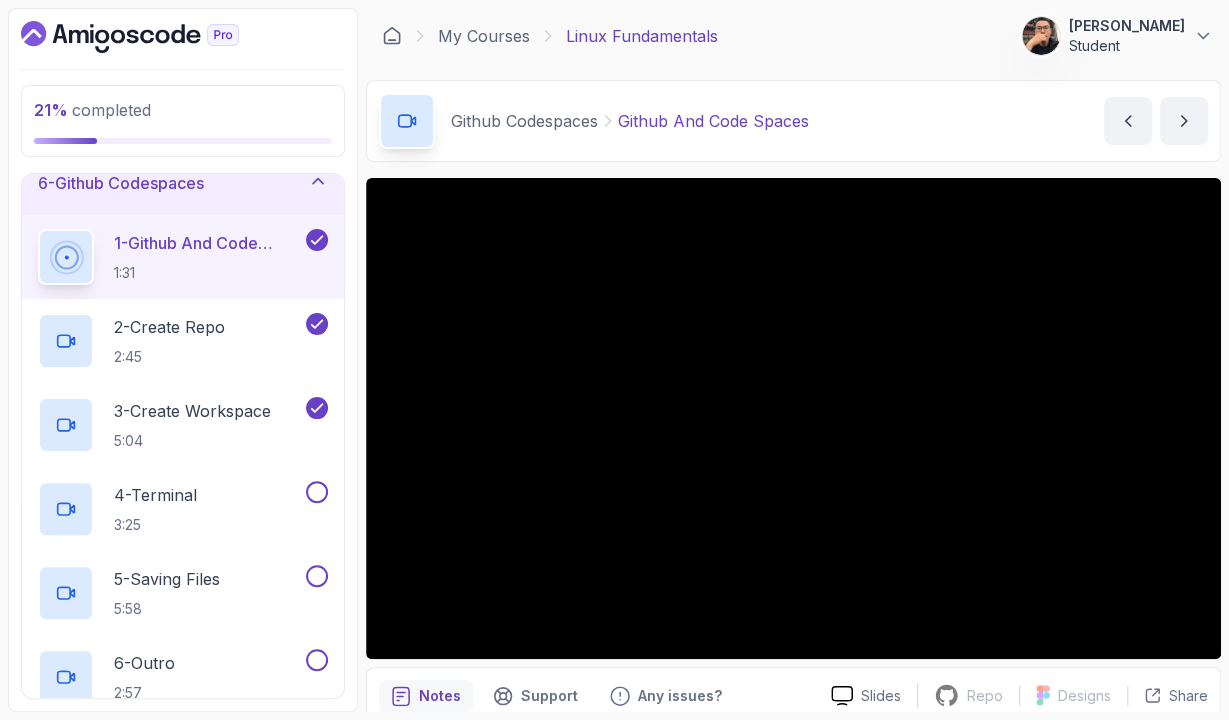 click on "1:31" at bounding box center (208, 273) 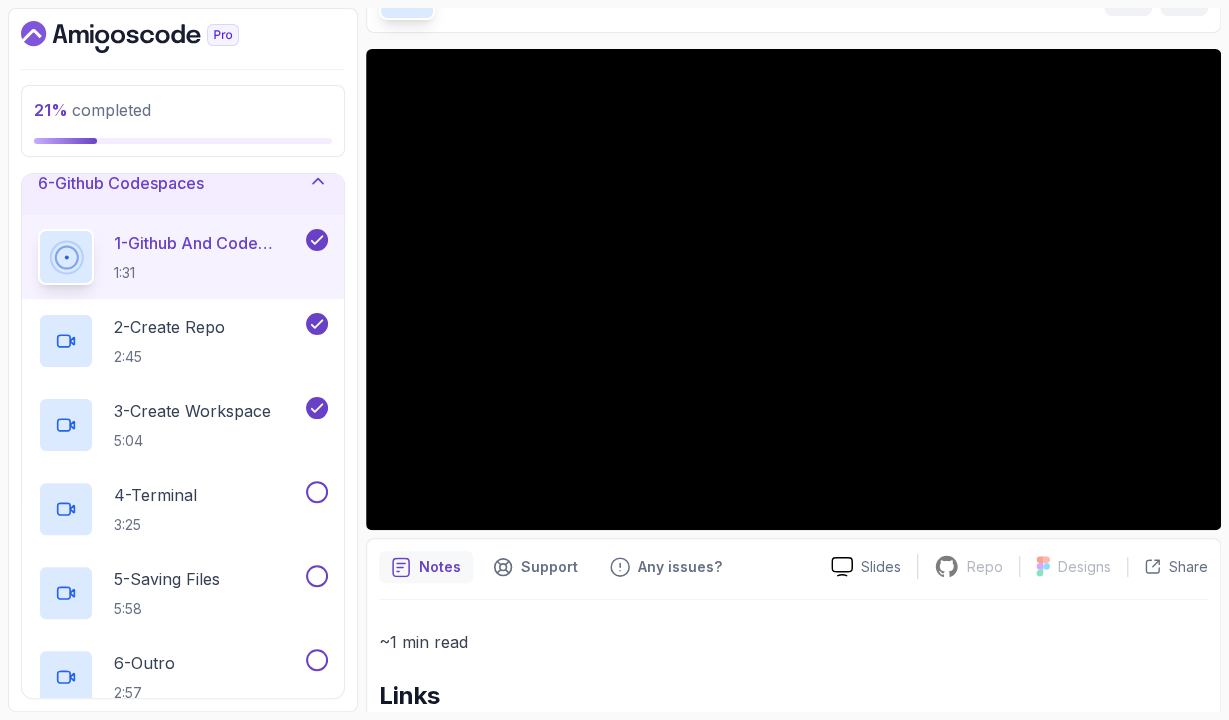 scroll, scrollTop: 33, scrollLeft: 0, axis: vertical 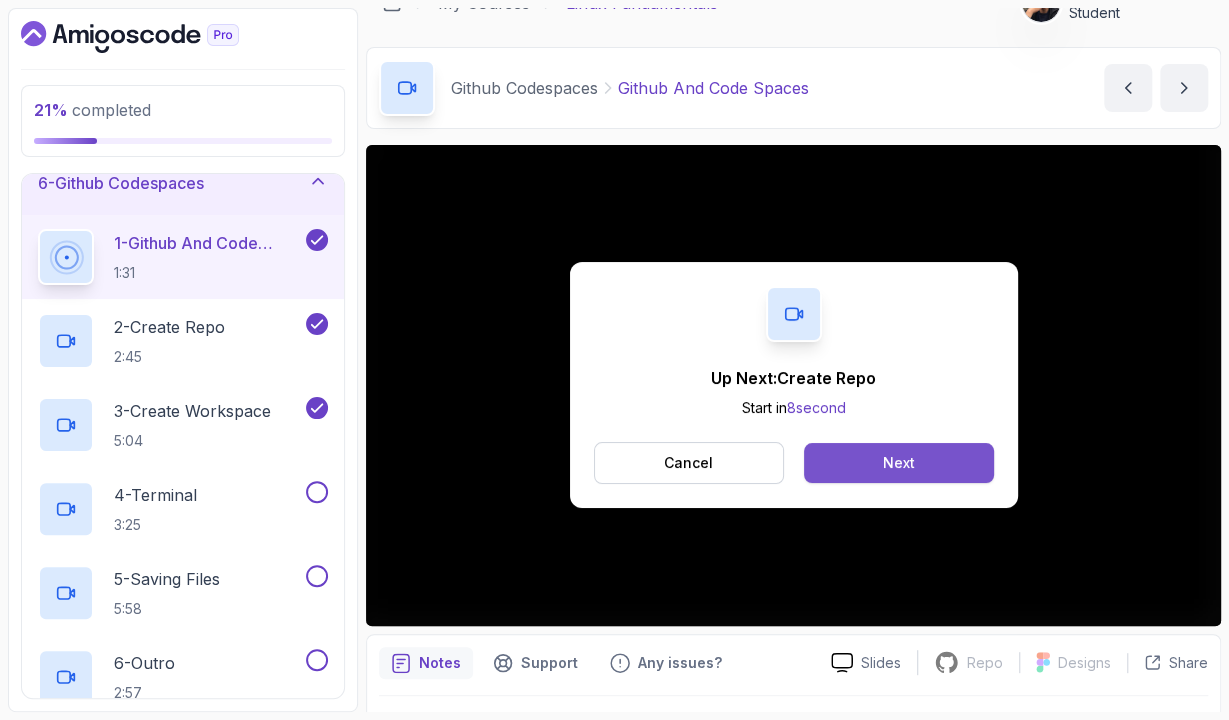 click on "Next" at bounding box center [898, 463] 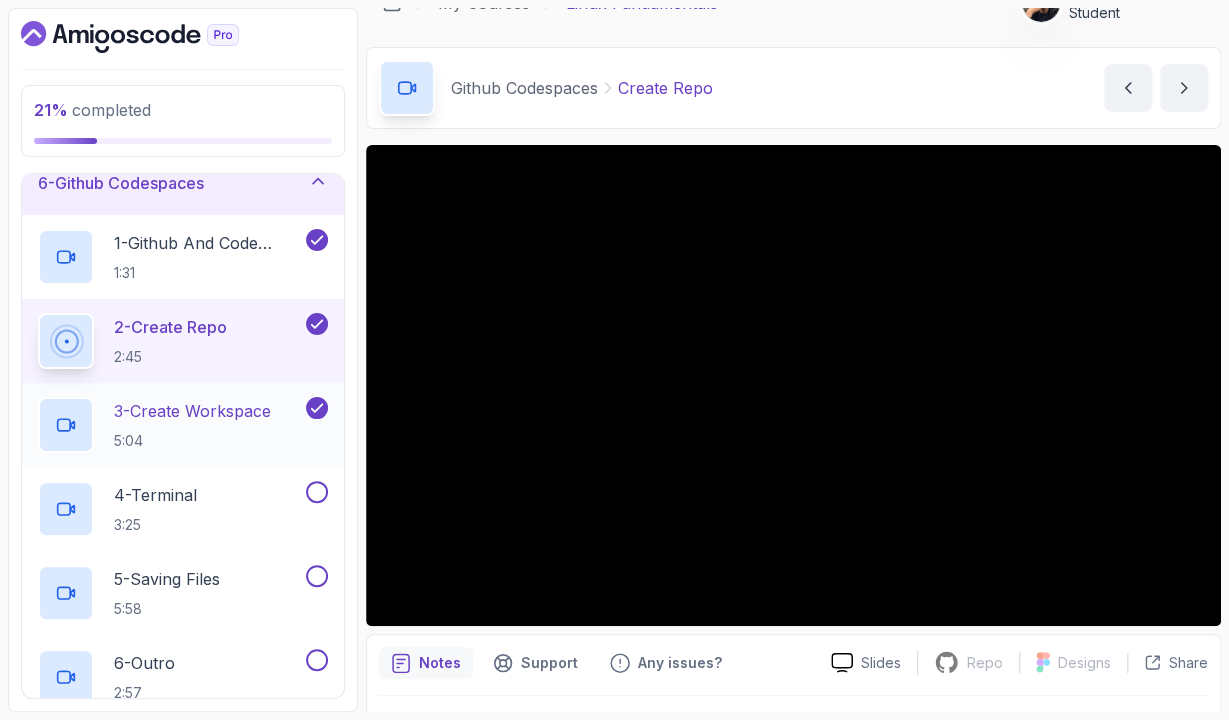 click on "3  -  Create Workspace" at bounding box center (192, 411) 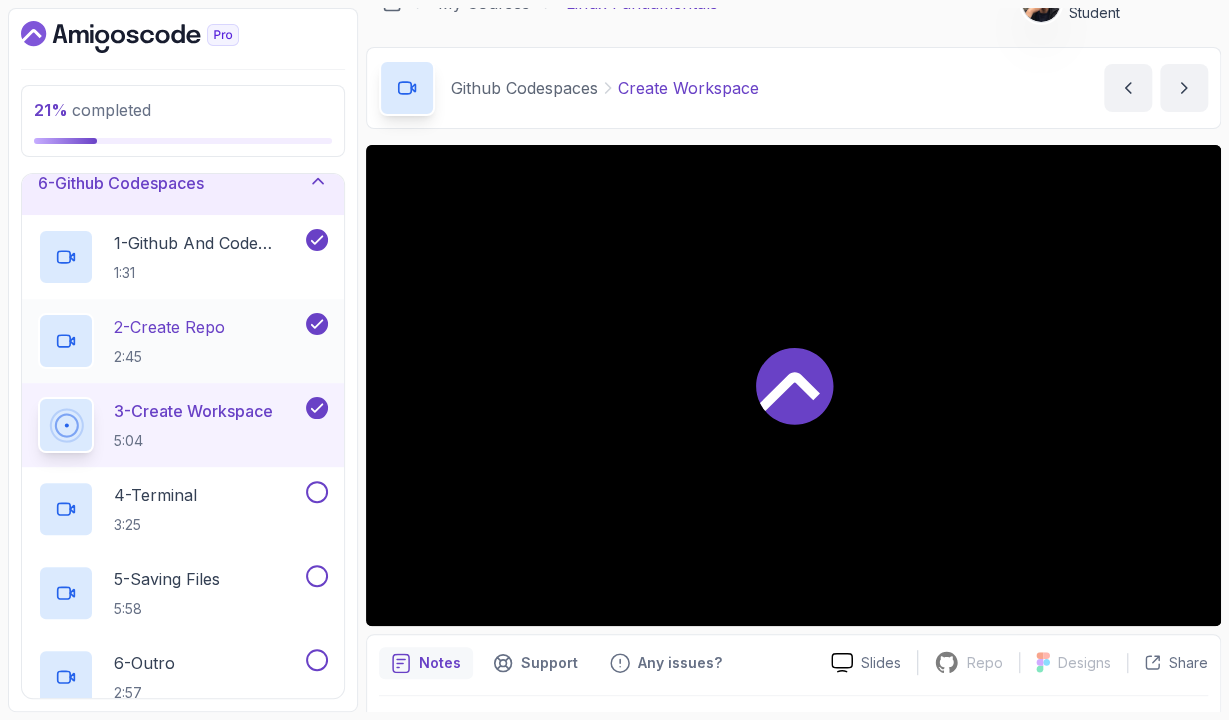 click on "2  -  Create Repo 2:45" at bounding box center [170, 341] 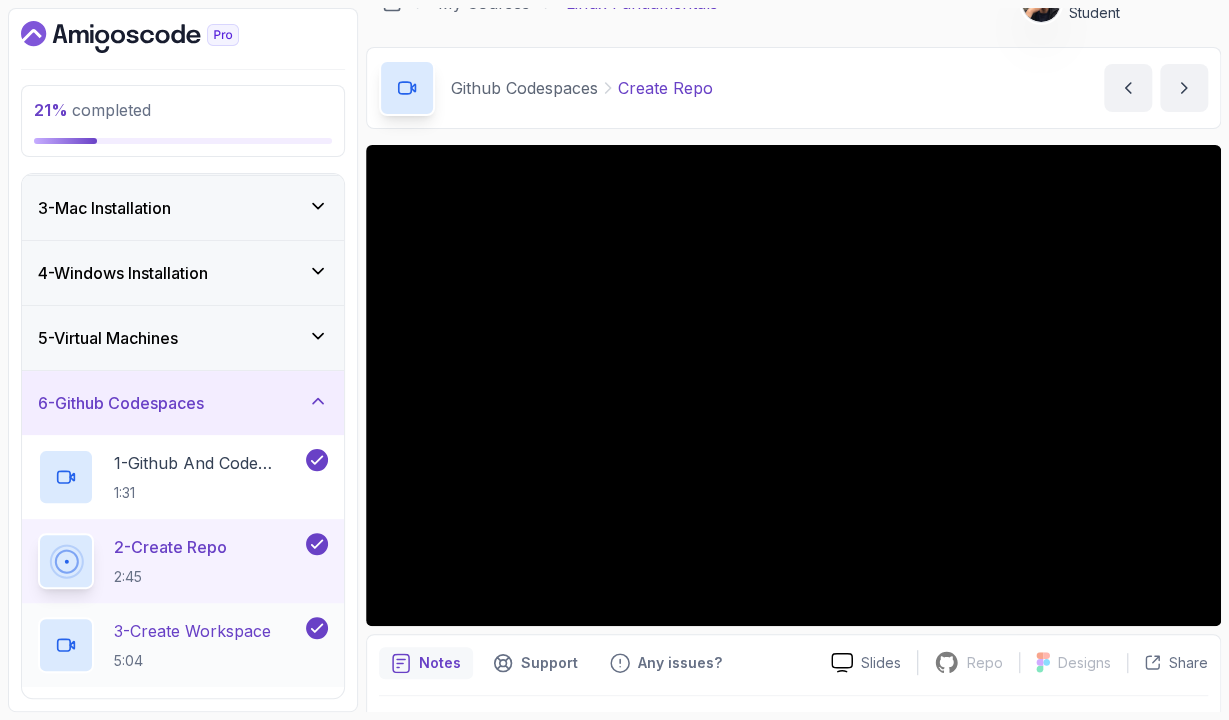 scroll, scrollTop: 116, scrollLeft: 0, axis: vertical 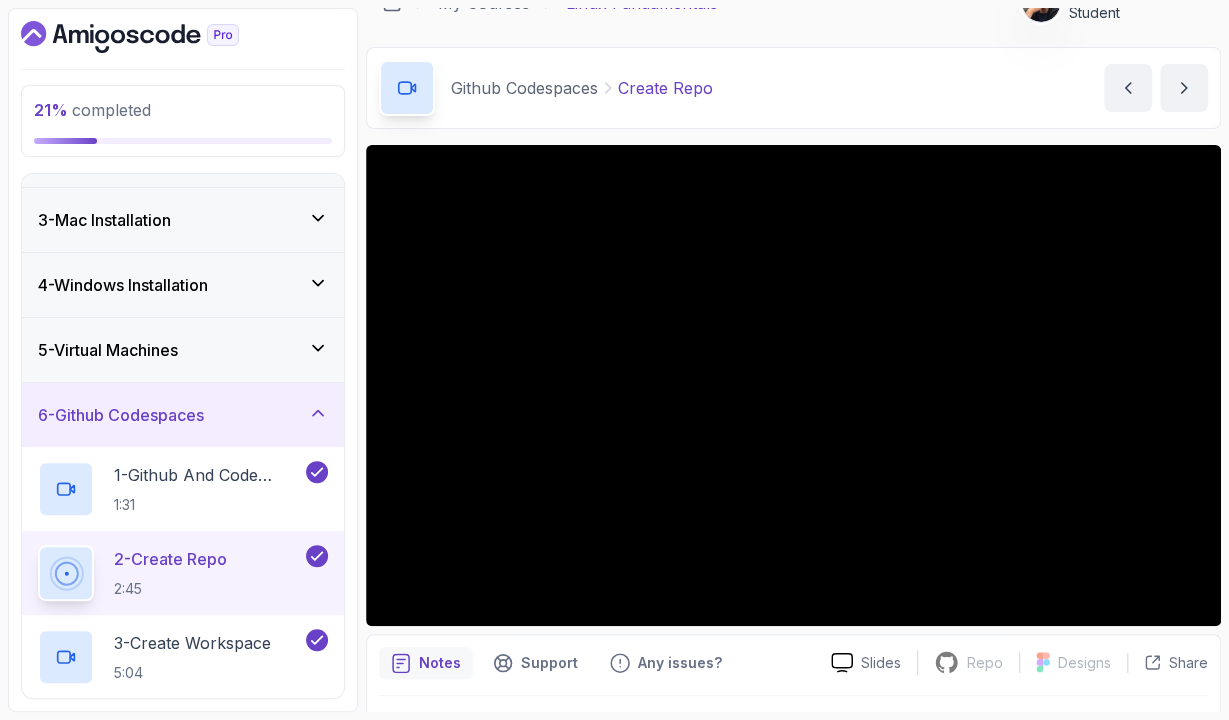 click on "5  -  Virtual Machines" at bounding box center (183, 350) 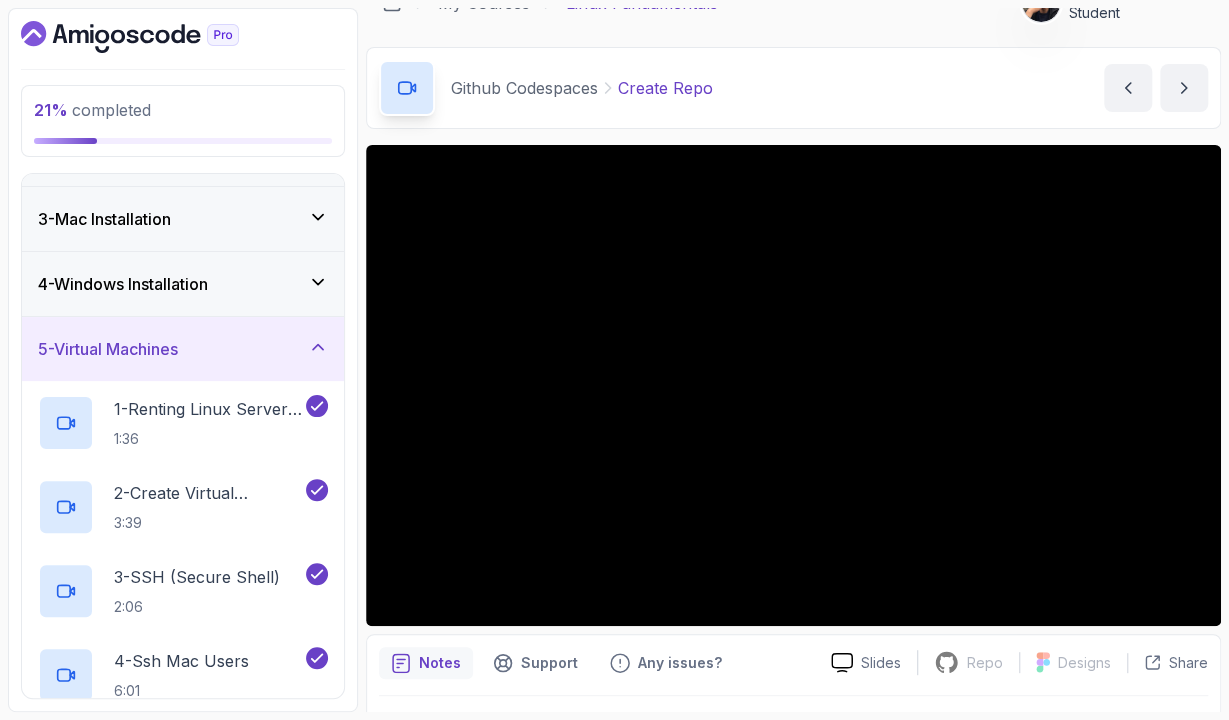 scroll, scrollTop: 116, scrollLeft: 0, axis: vertical 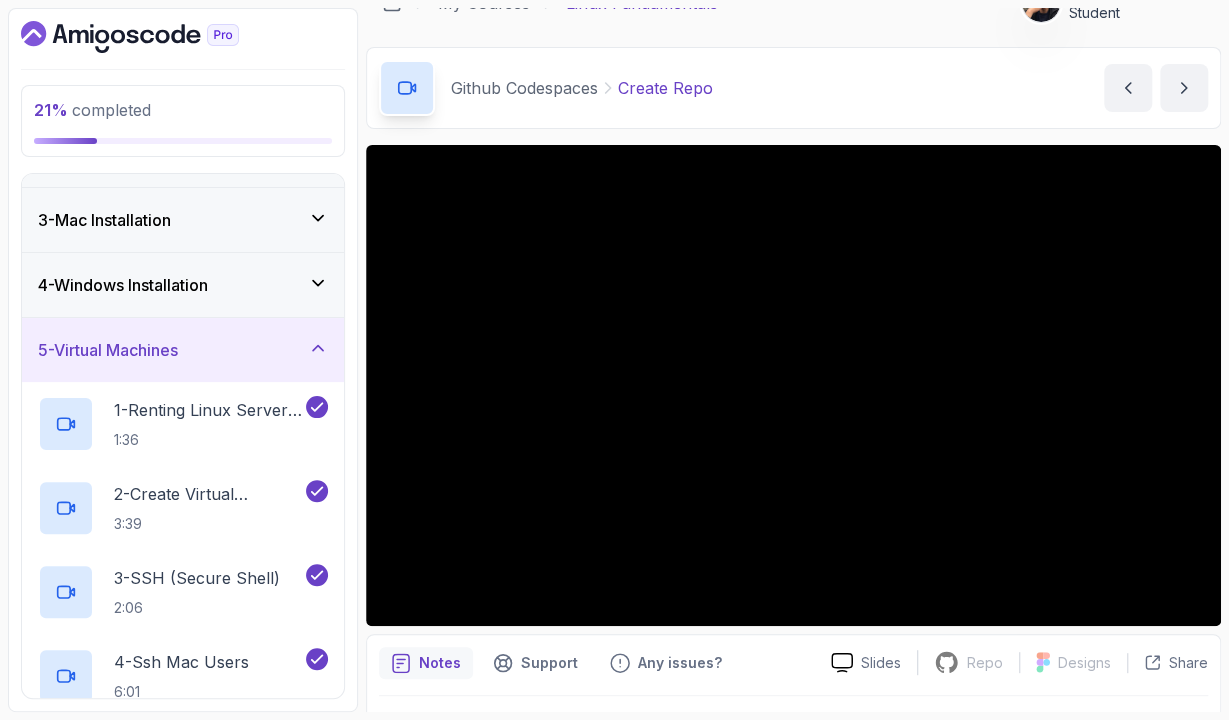 click on "5  -  Virtual Machines" at bounding box center (183, 350) 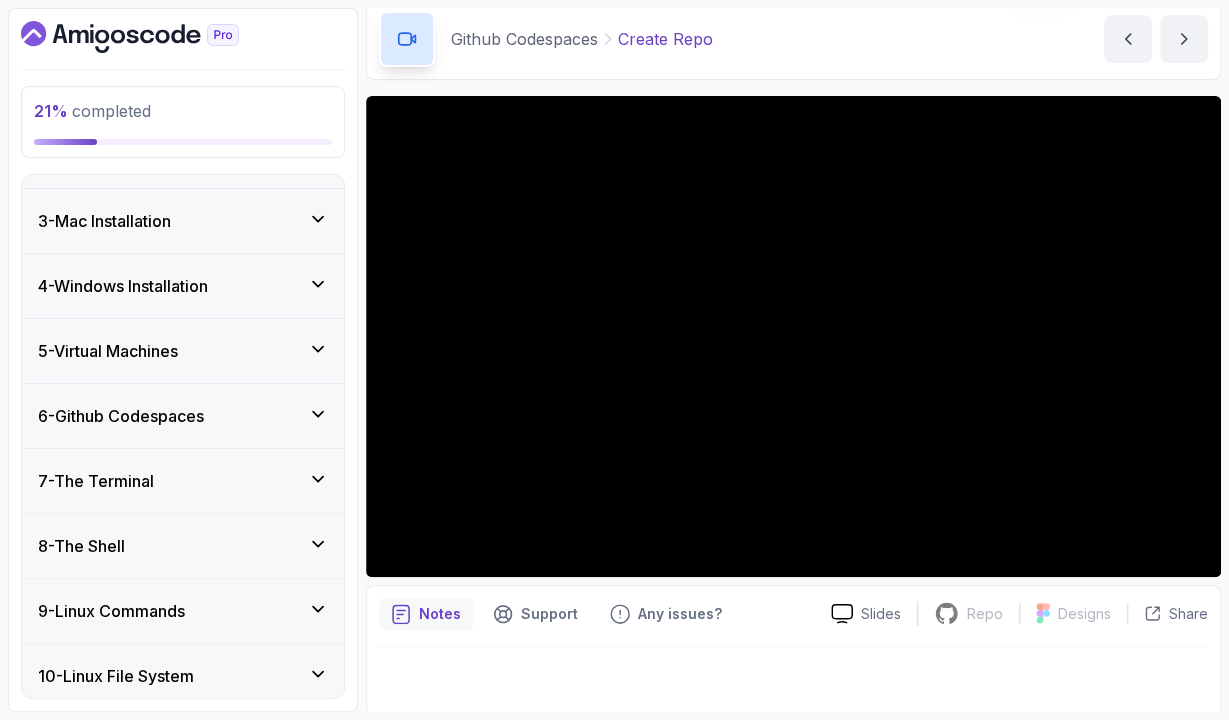 scroll, scrollTop: 84, scrollLeft: 0, axis: vertical 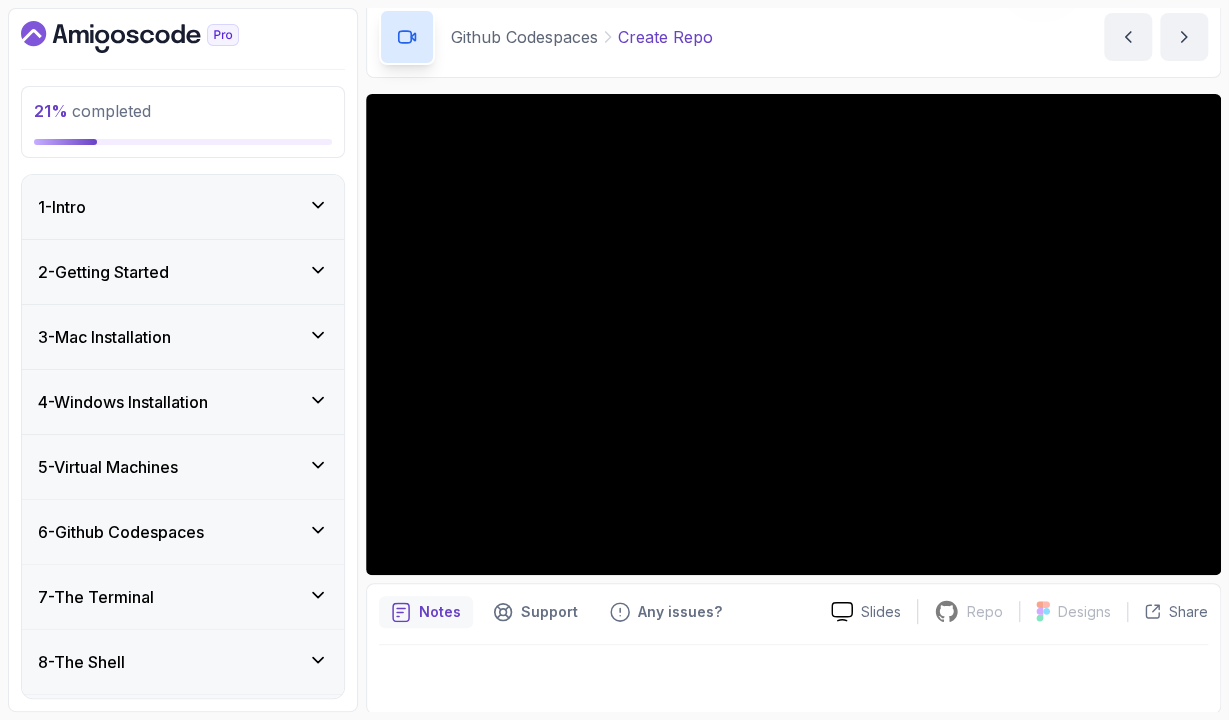 click on "6  -  Github Codespaces" at bounding box center [183, 532] 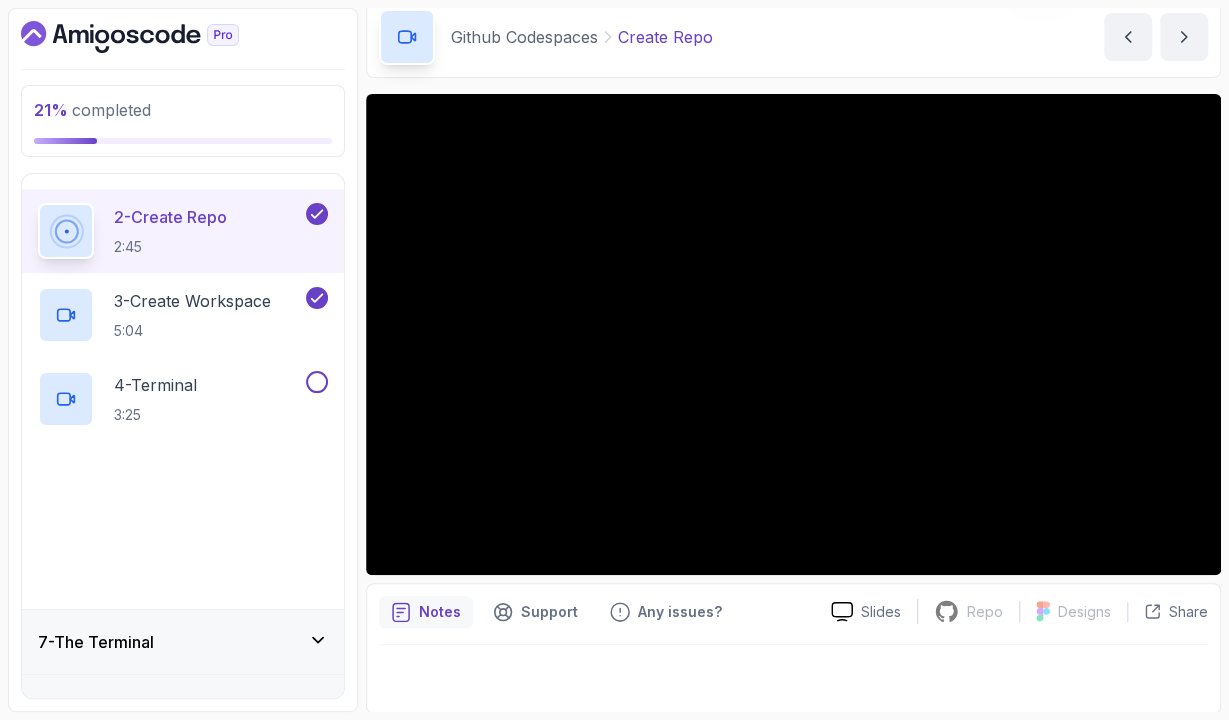 scroll, scrollTop: 464, scrollLeft: 0, axis: vertical 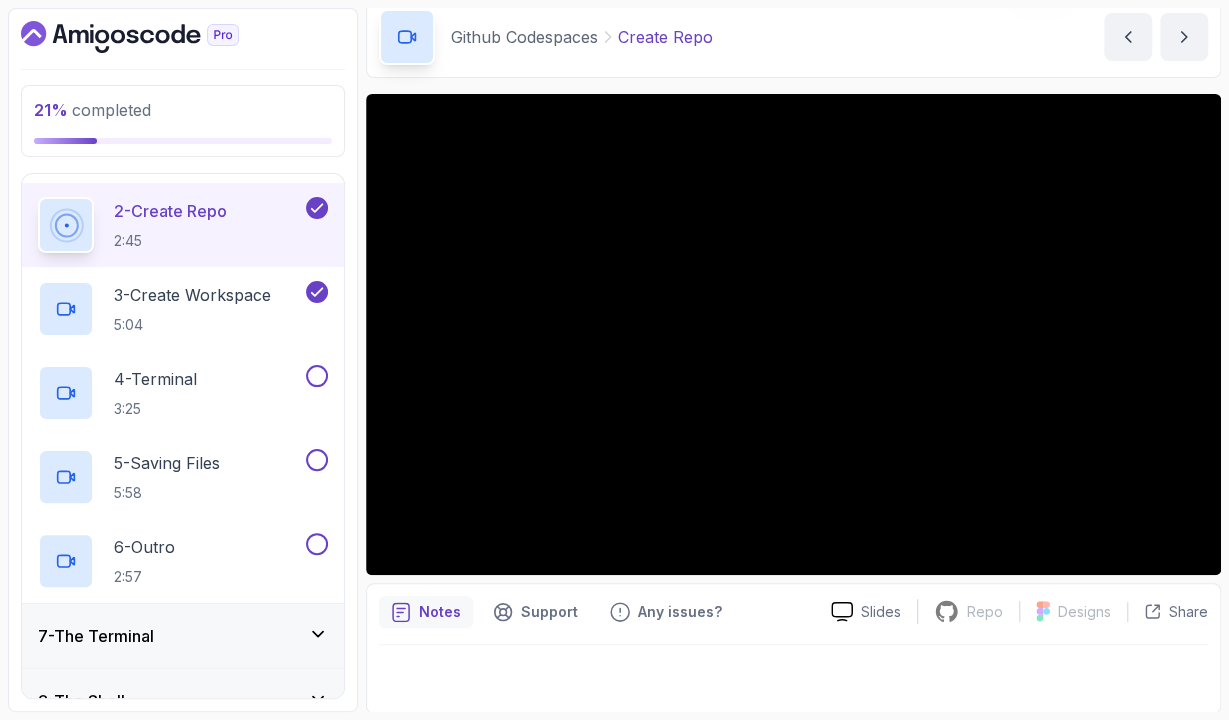click on "Notes" at bounding box center [440, 612] 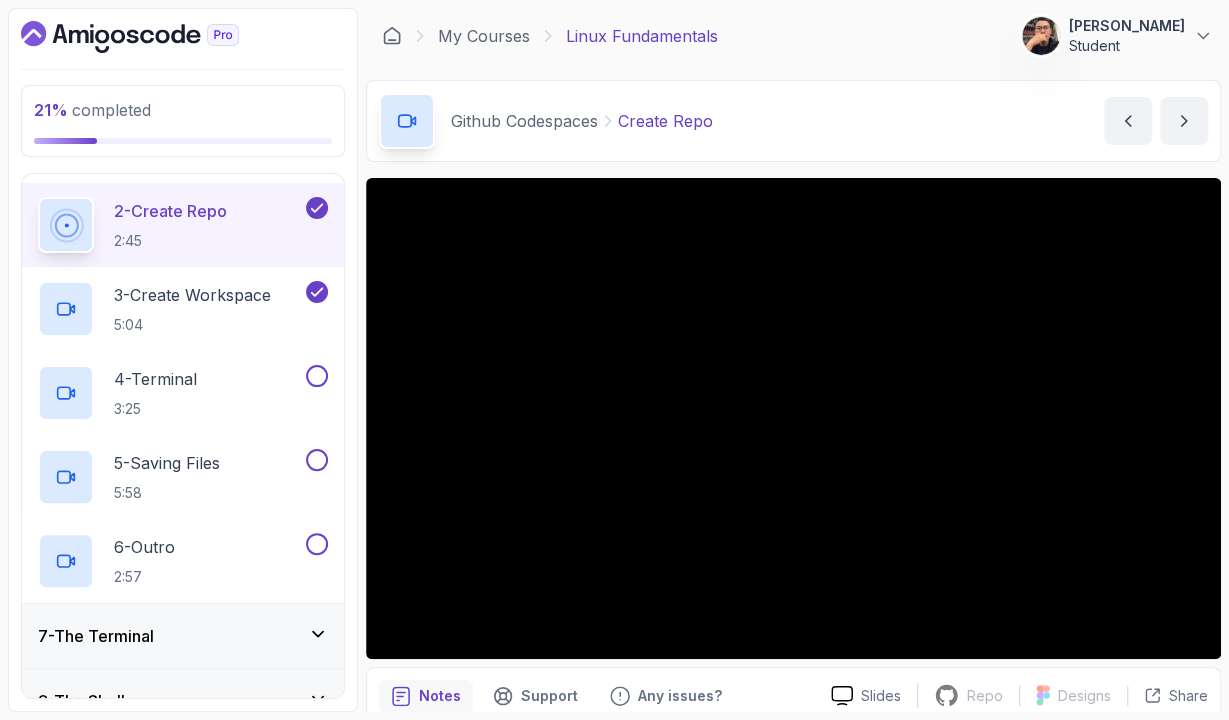 scroll, scrollTop: 84, scrollLeft: 0, axis: vertical 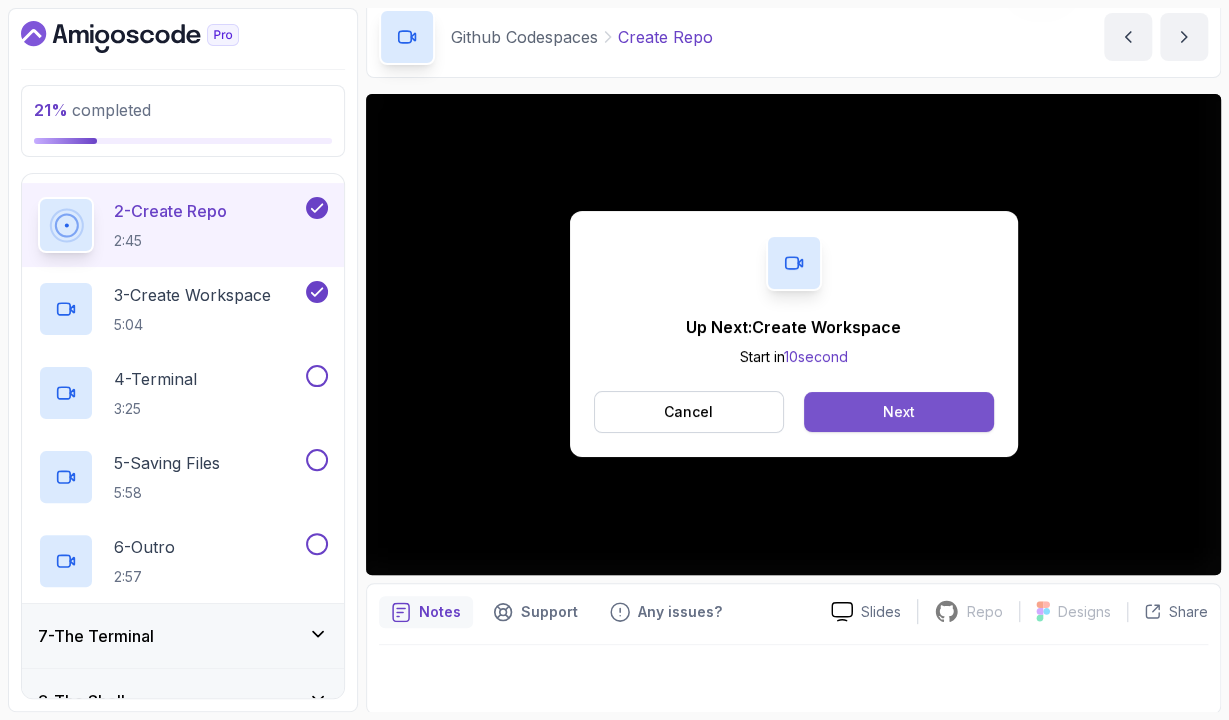 click on "Next" at bounding box center (898, 412) 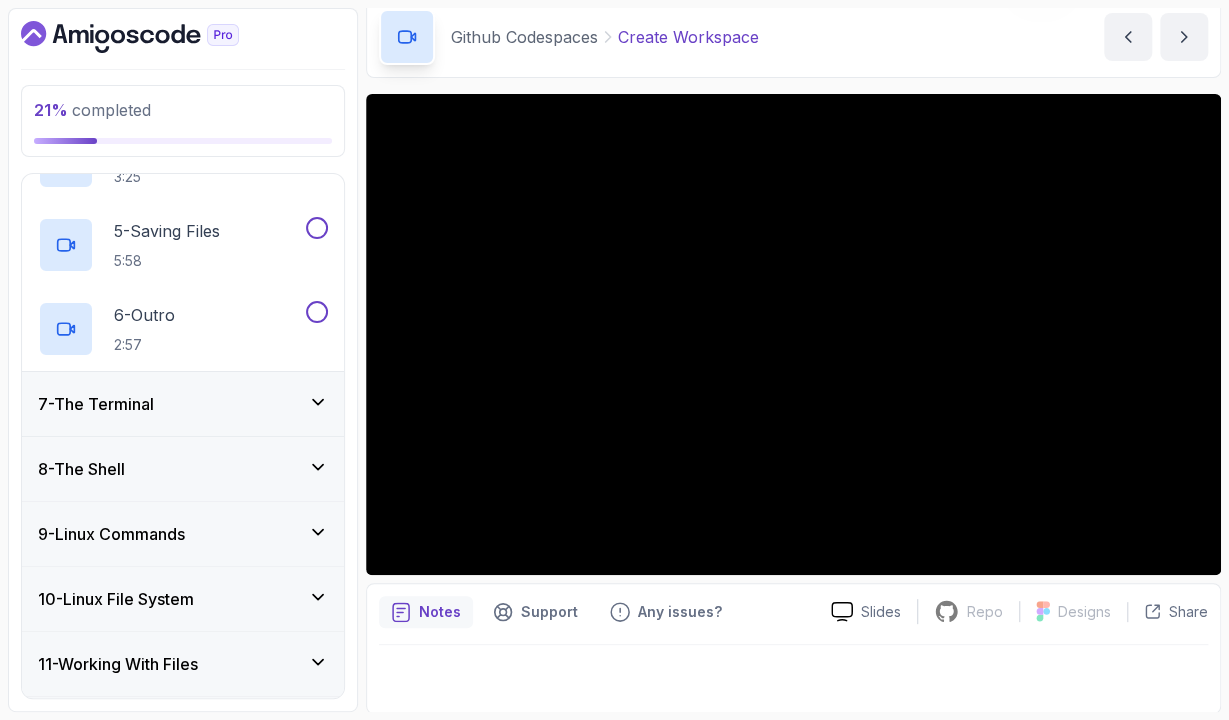 click on "7  -  The Terminal" at bounding box center (183, 404) 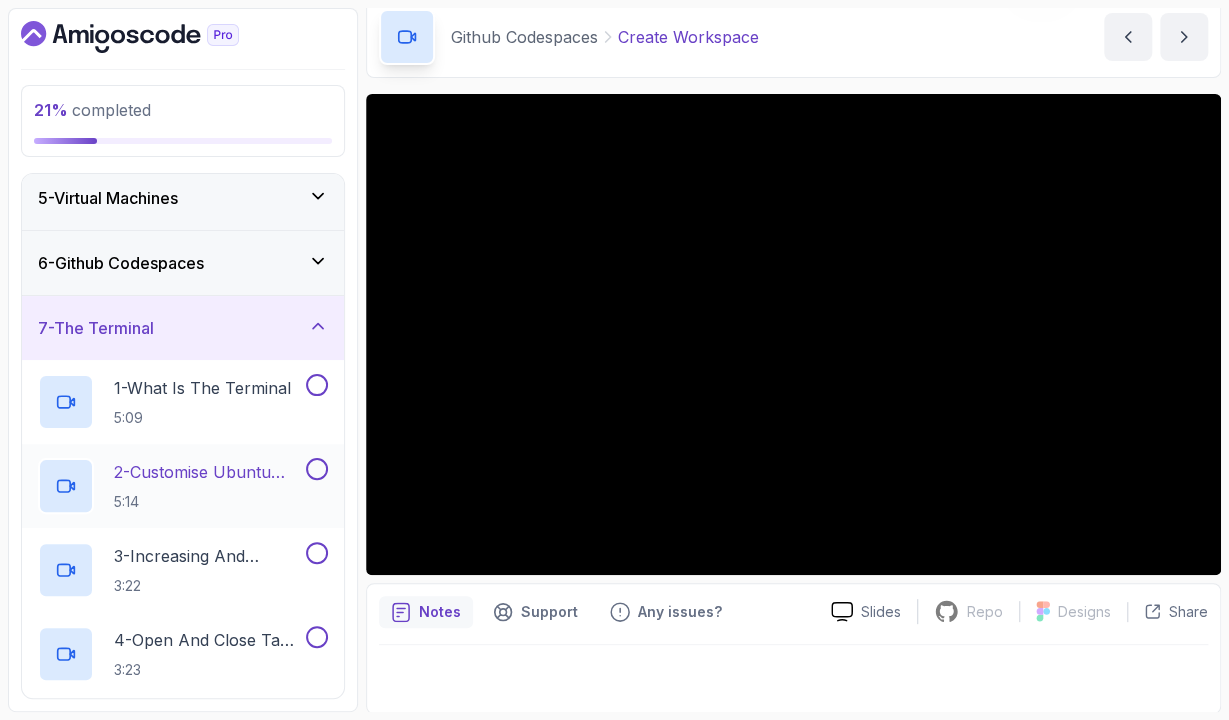 scroll, scrollTop: 255, scrollLeft: 0, axis: vertical 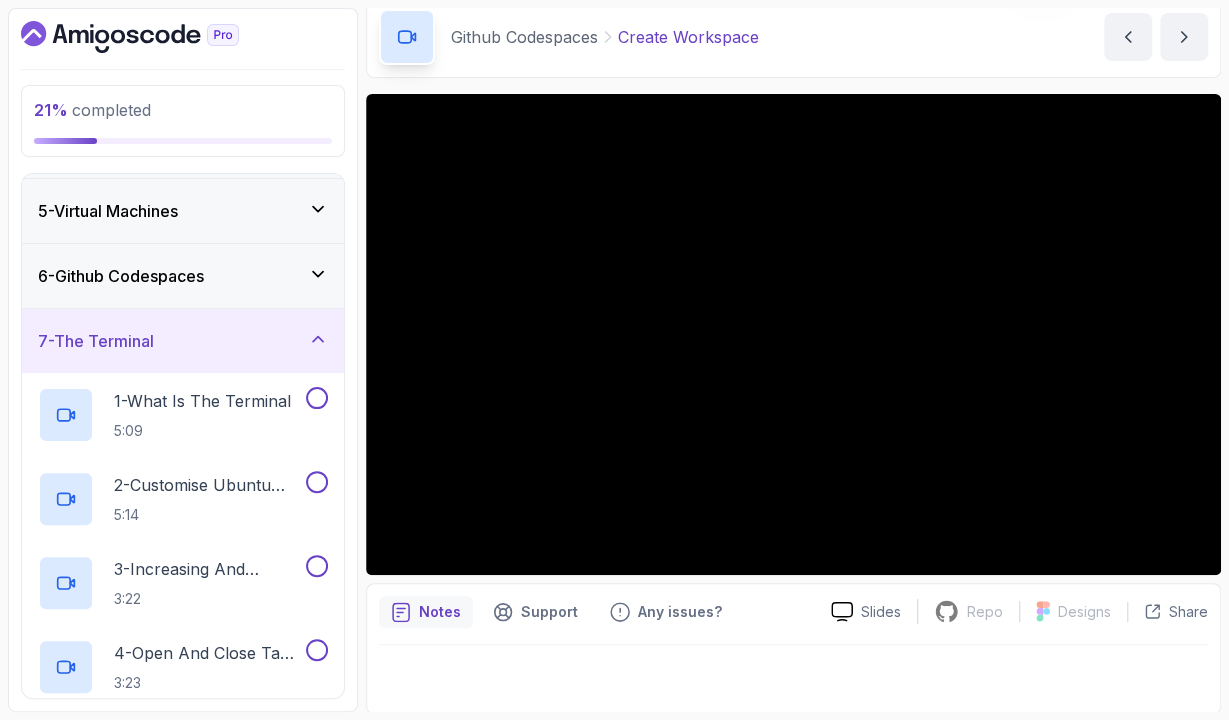 click on "7  -  The Terminal" at bounding box center (183, 341) 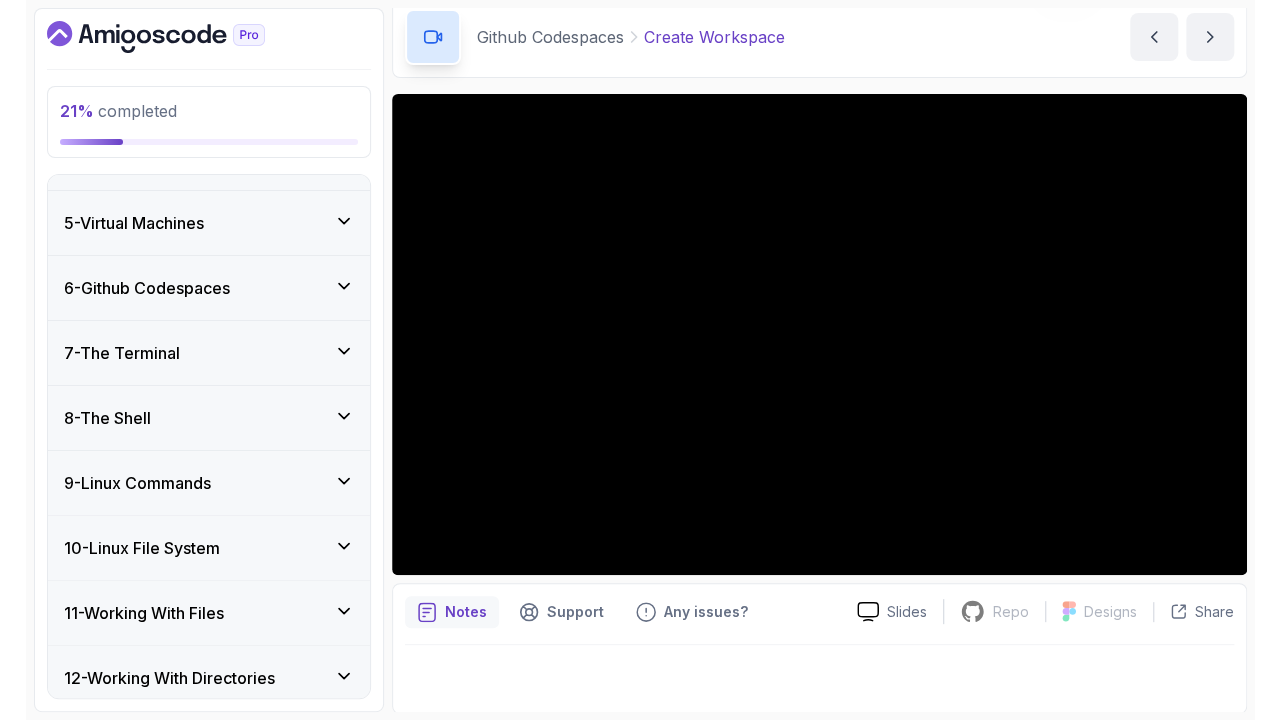 scroll, scrollTop: 212, scrollLeft: 0, axis: vertical 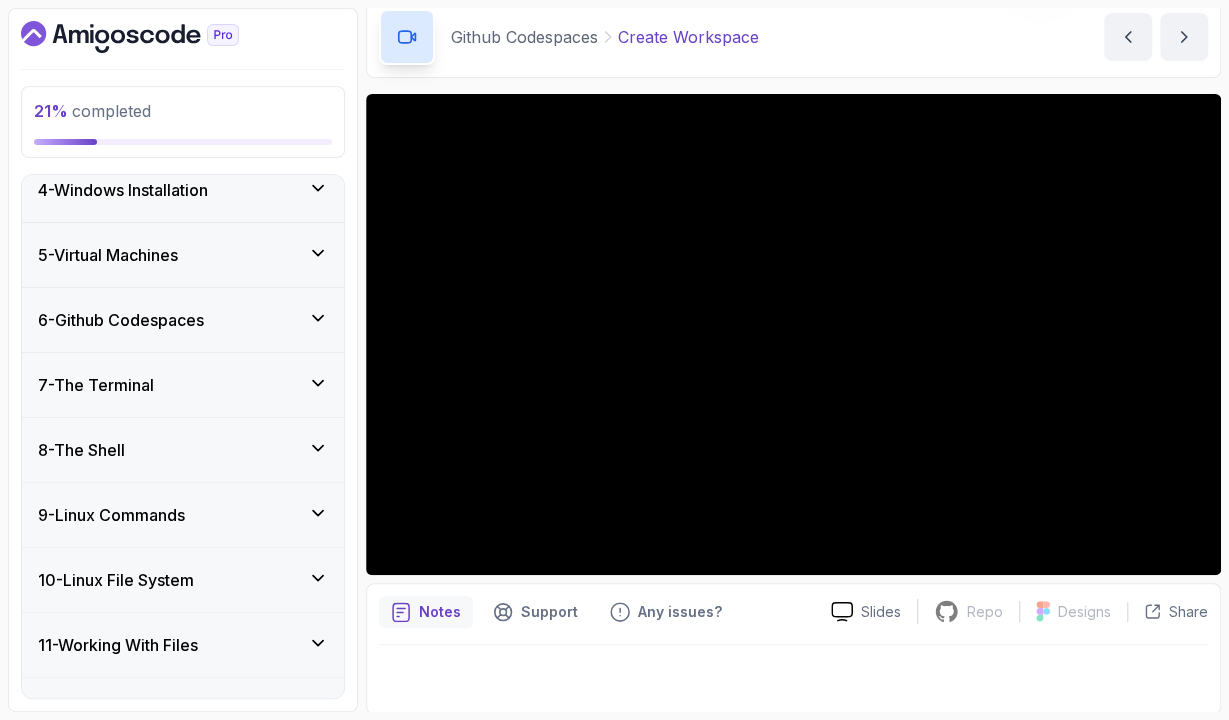 click on "6  -  Github Codespaces" at bounding box center (121, 320) 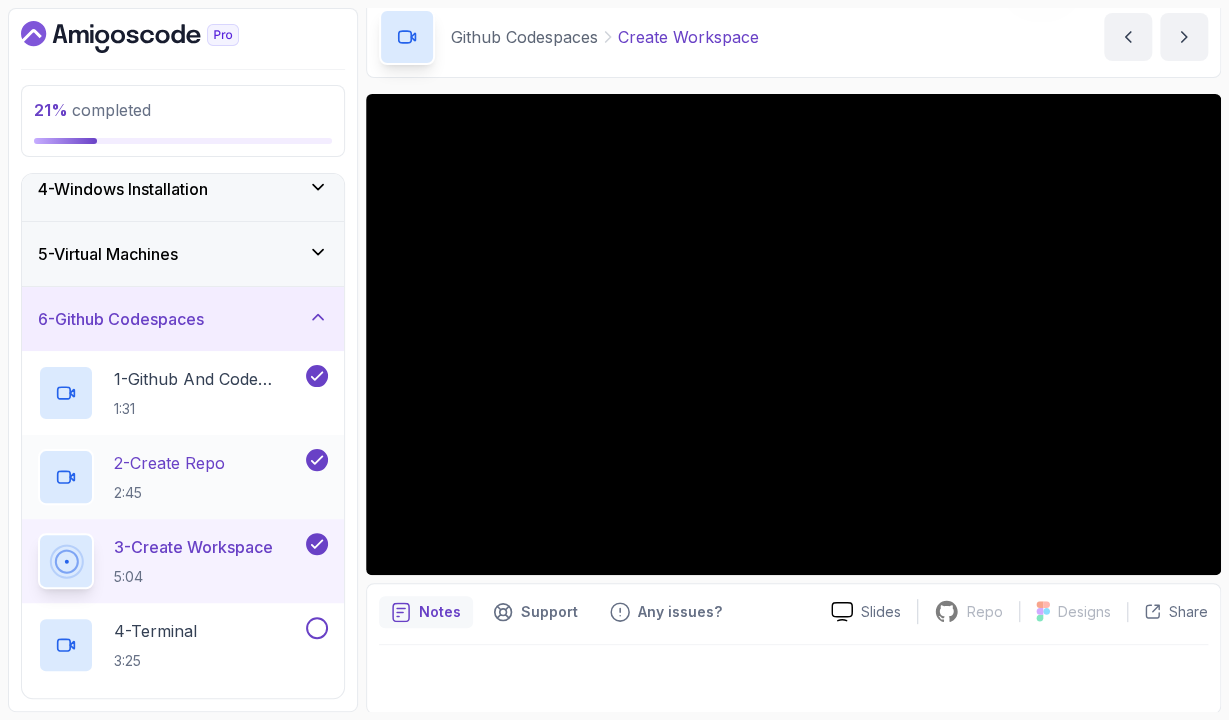 click on "2  -  Create Repo" at bounding box center [169, 463] 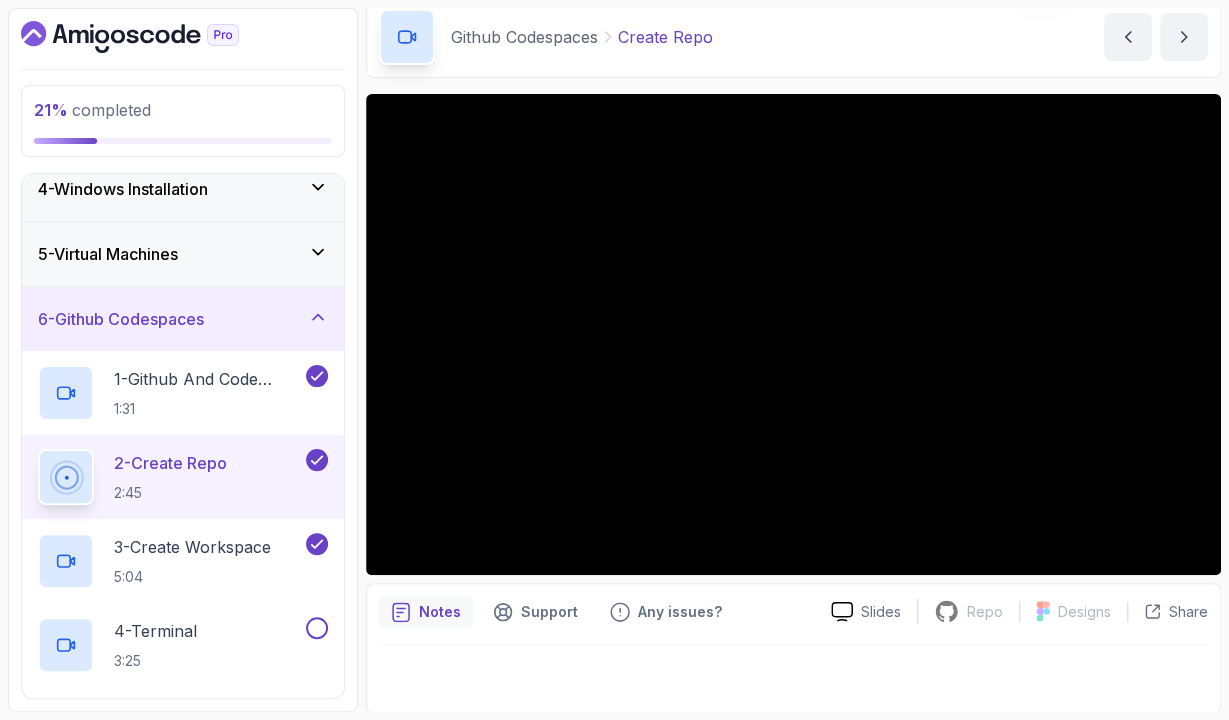 click on "2  -  Create Repo" at bounding box center (170, 463) 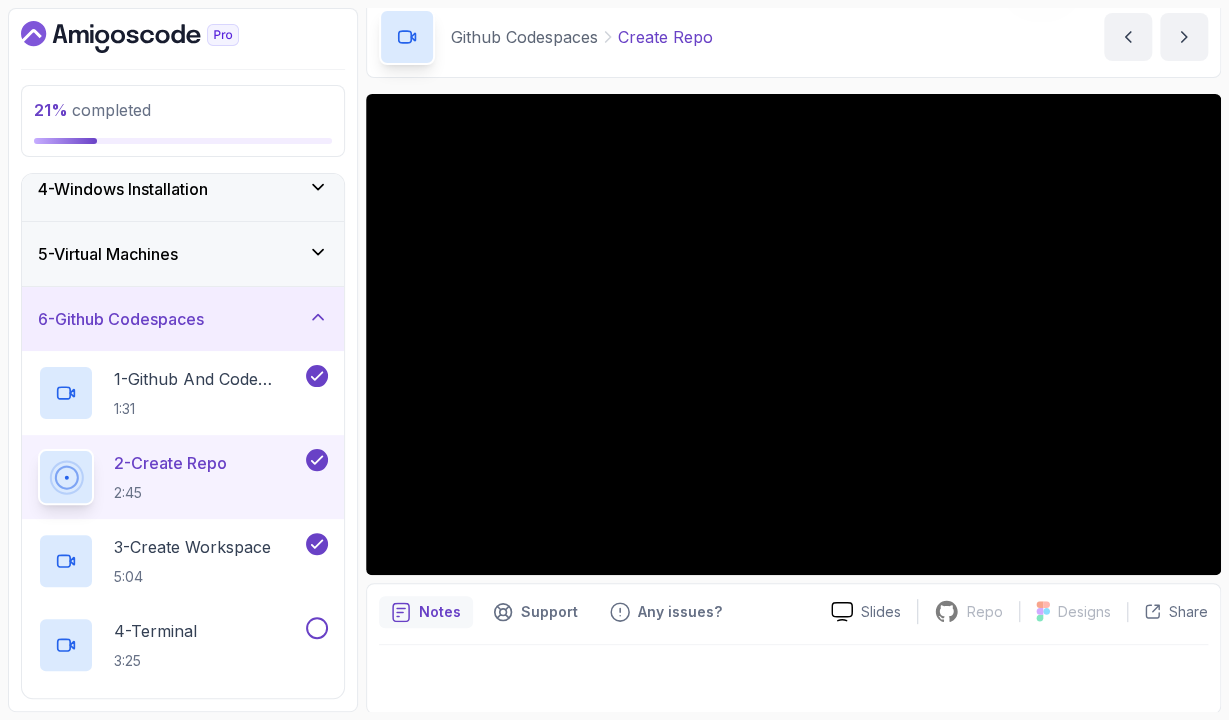 scroll, scrollTop: 57, scrollLeft: 0, axis: vertical 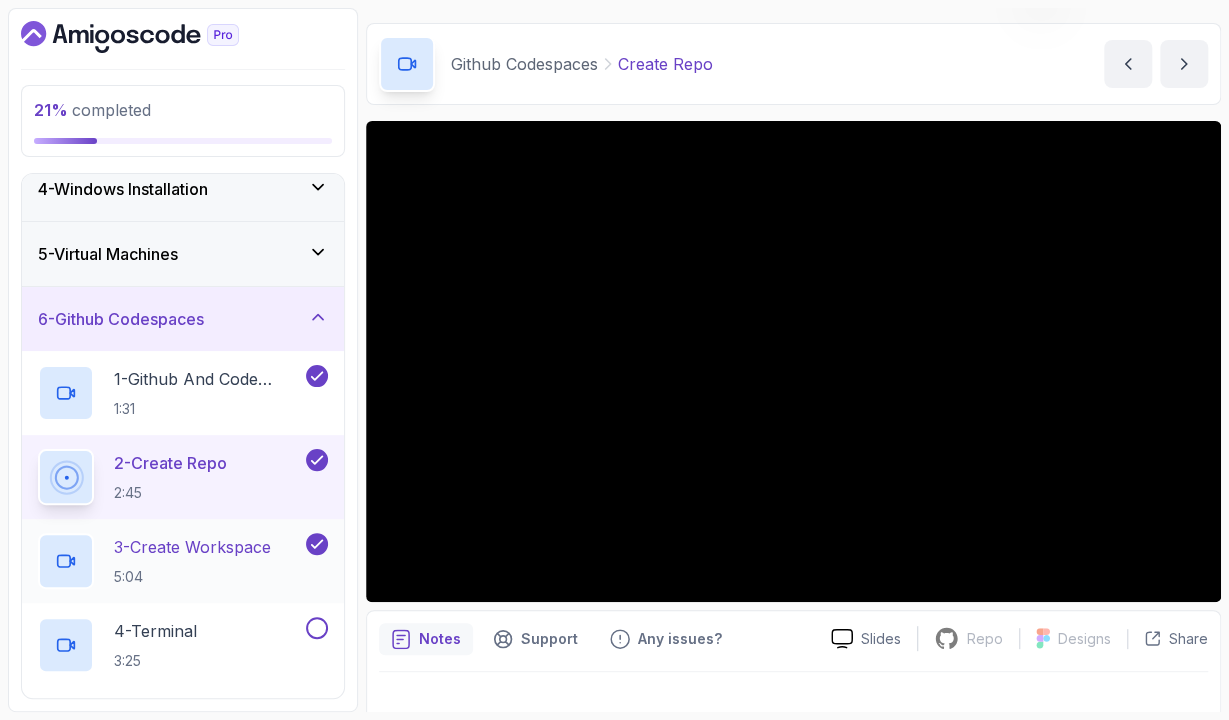 click on "3  -  Create Workspace" at bounding box center (192, 547) 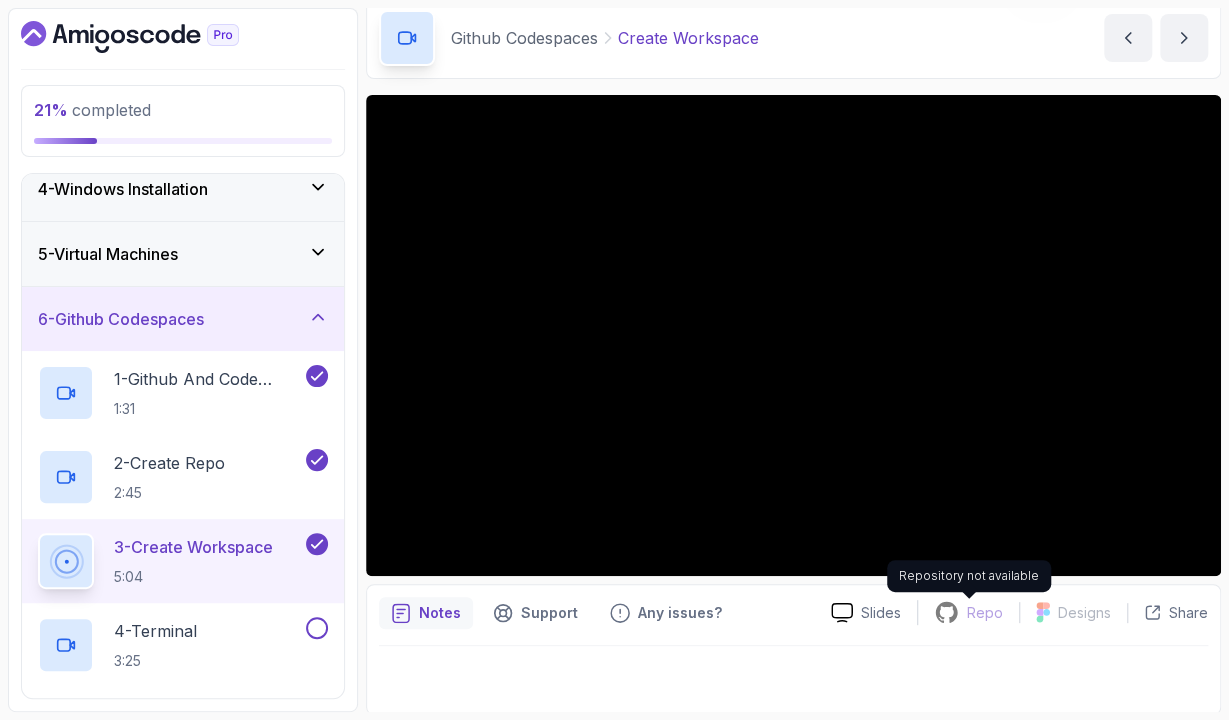 scroll, scrollTop: 84, scrollLeft: 0, axis: vertical 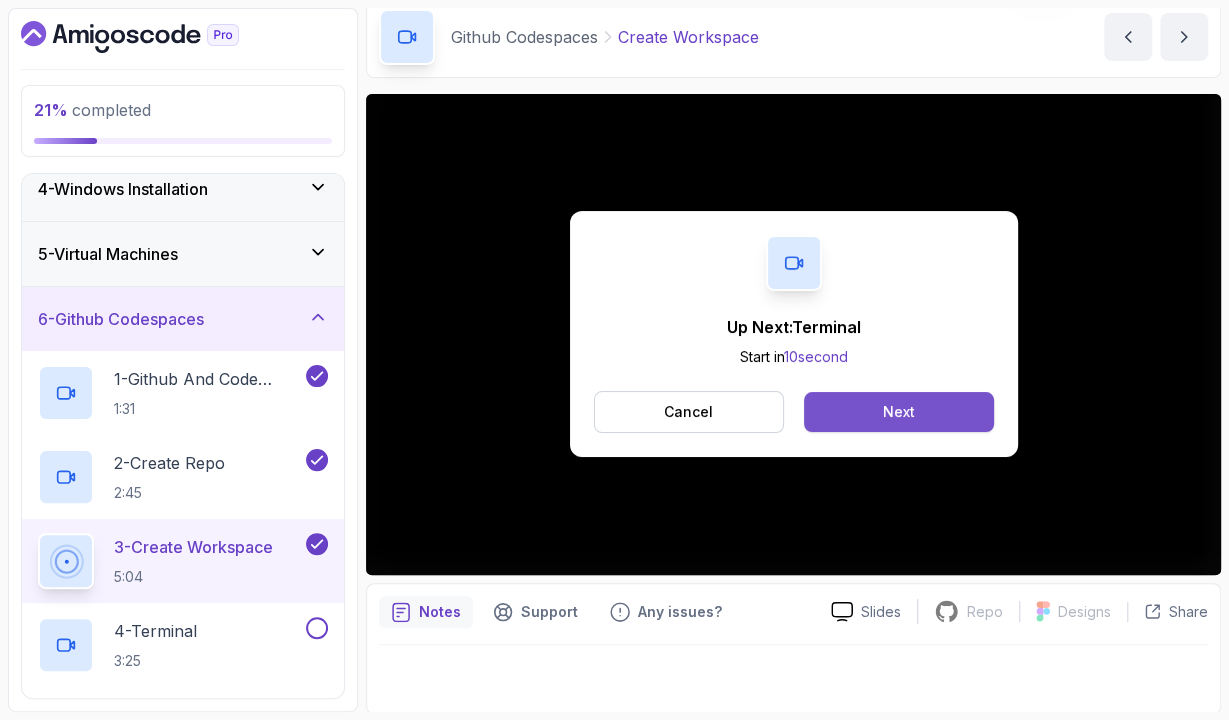click on "Next" at bounding box center (899, 412) 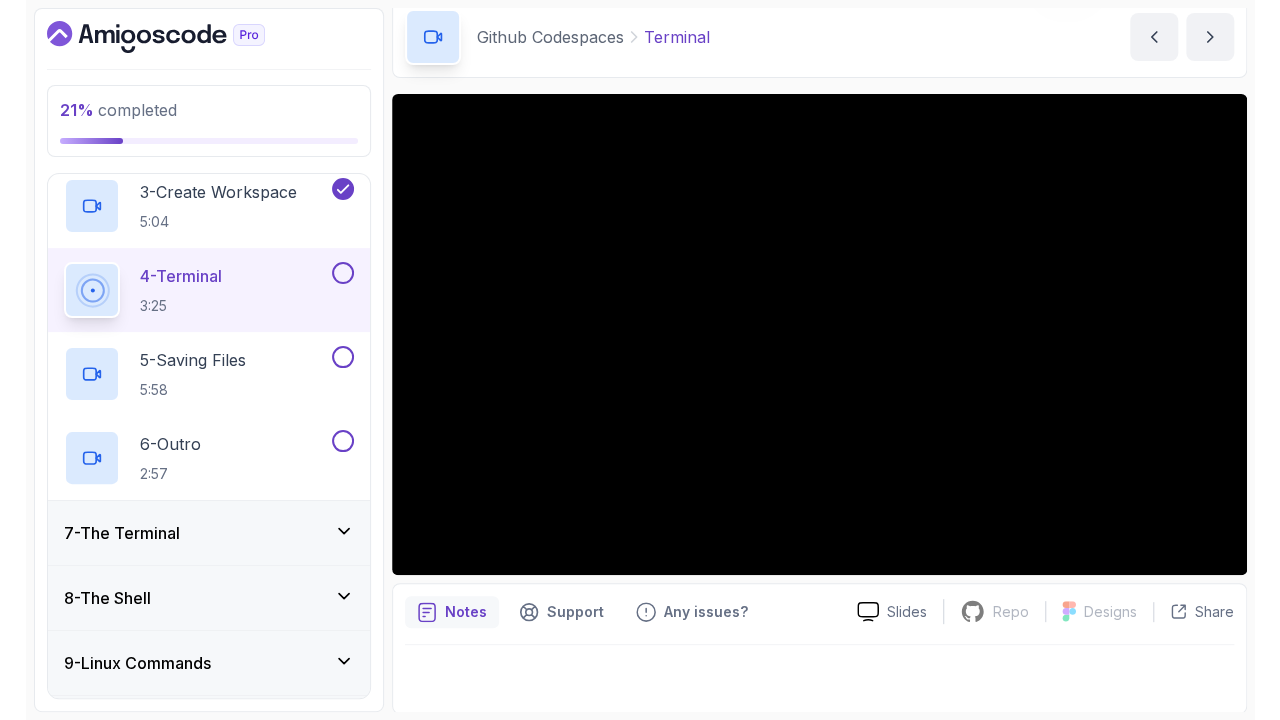 scroll, scrollTop: 560, scrollLeft: 0, axis: vertical 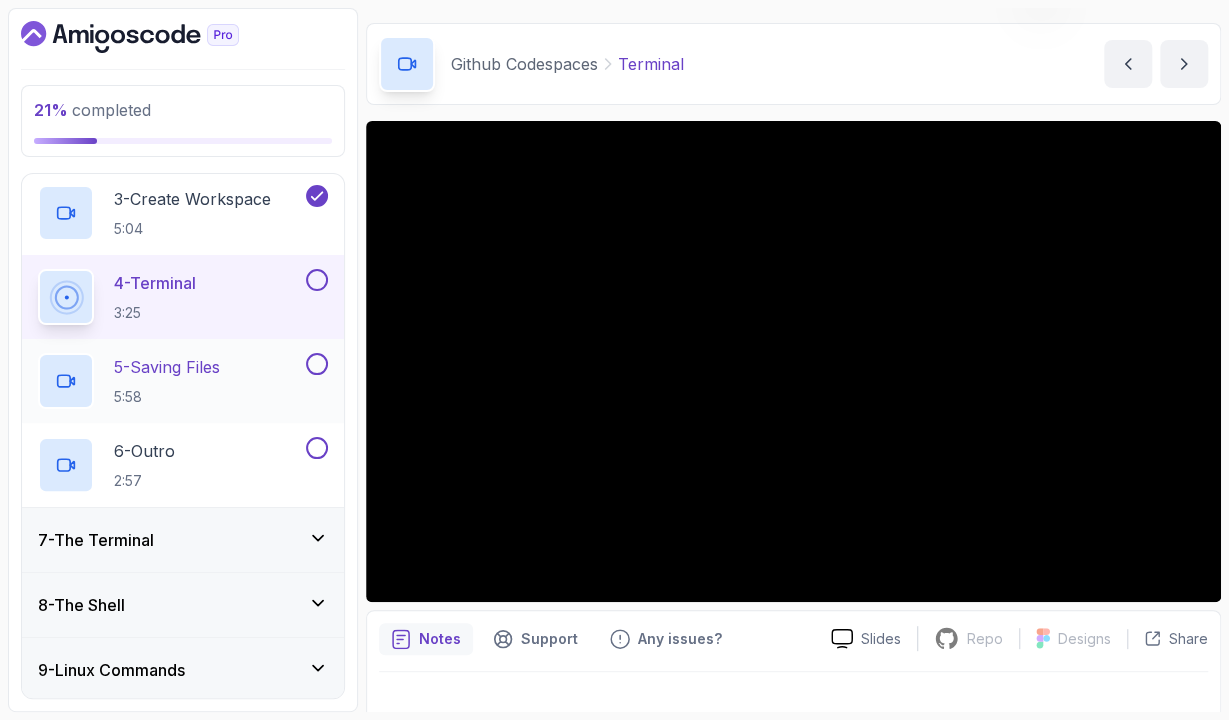 click on "5  -  Saving Files 5:58" at bounding box center [170, 381] 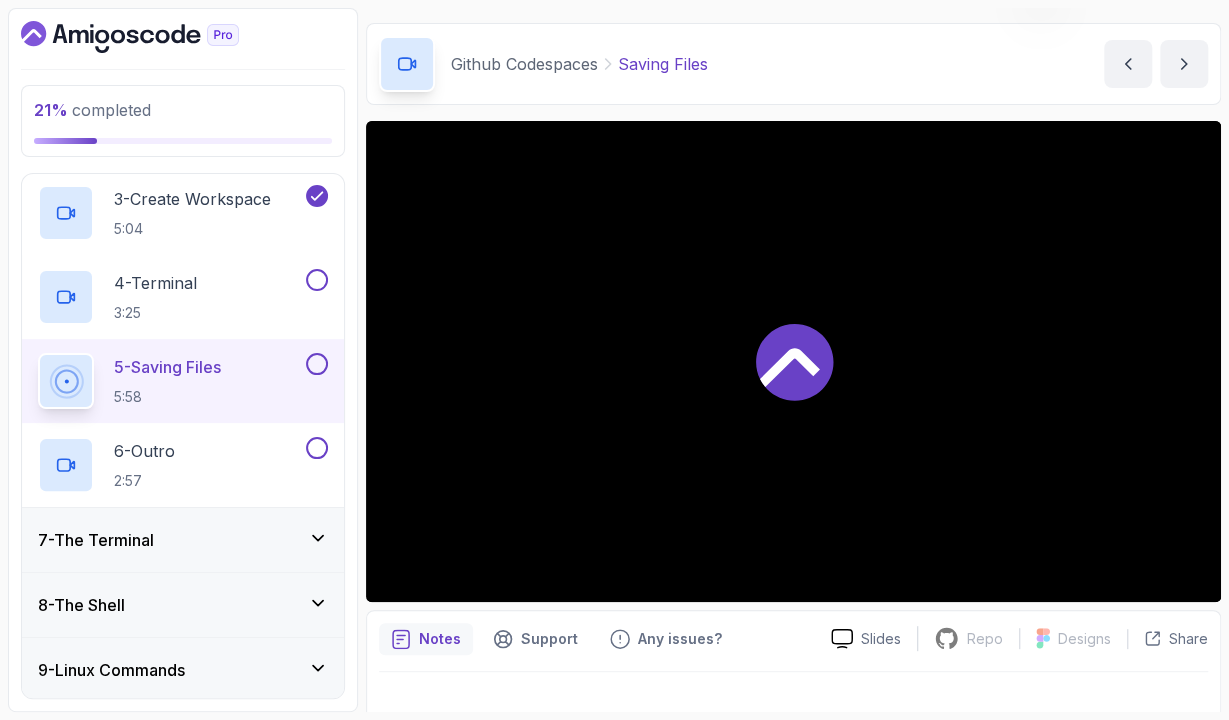 click at bounding box center (793, 361) 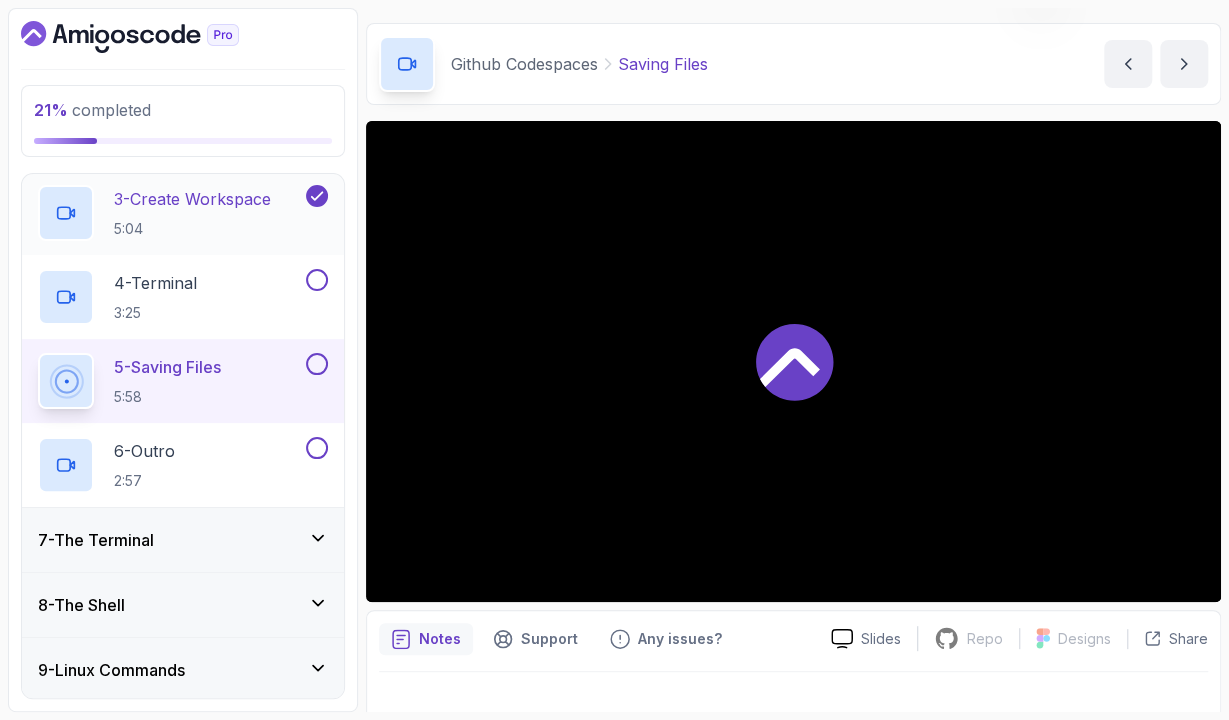 click on "3  -  Create Workspace 5:04" at bounding box center [183, 213] 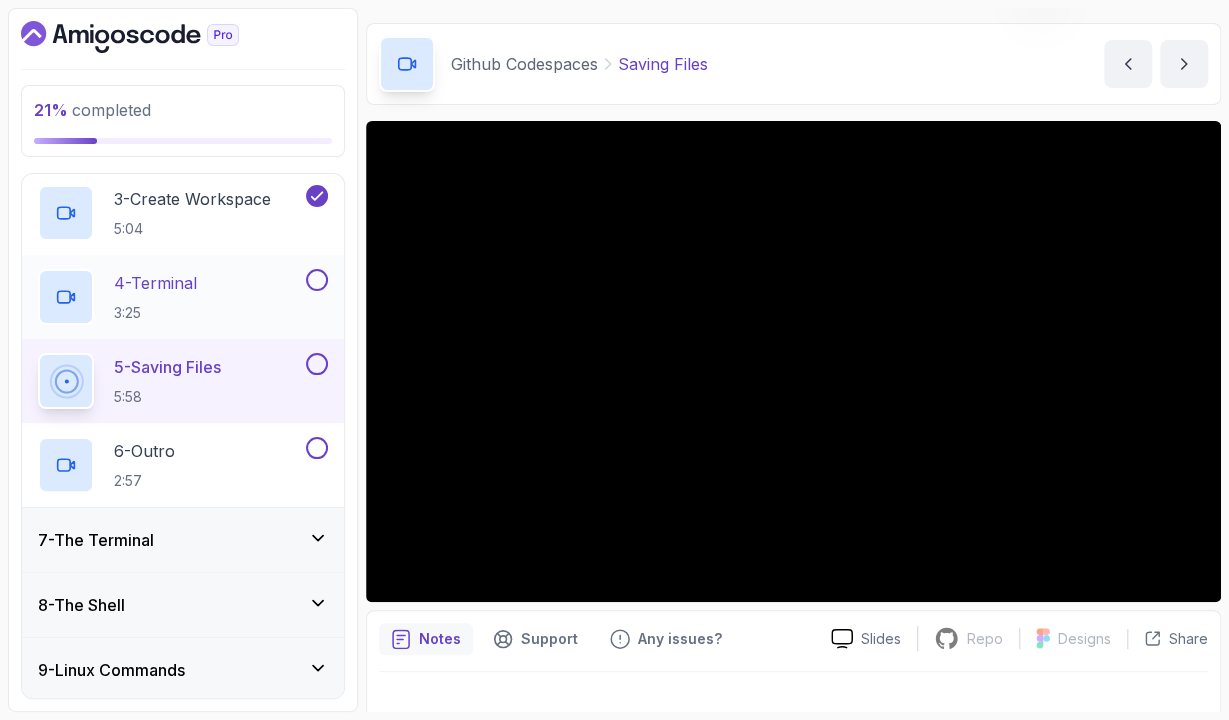 click on "4  -  Terminal 3:25" at bounding box center (170, 297) 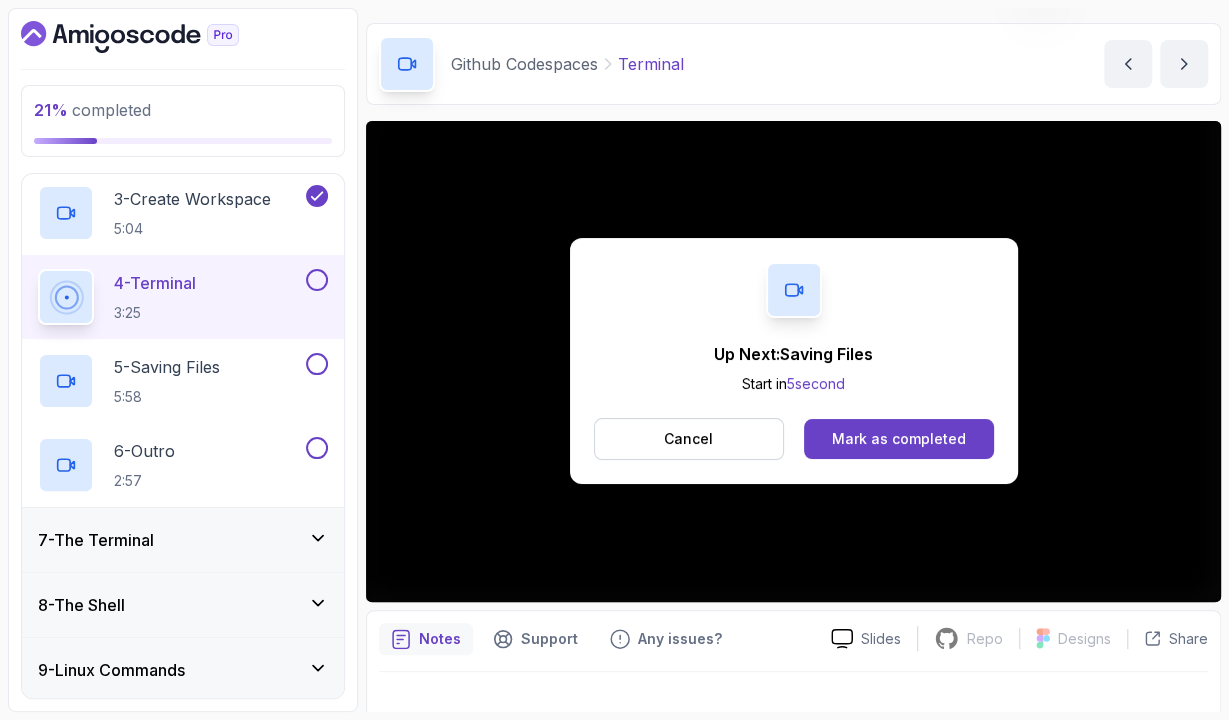 click on "Up Next:  Saving Files Start in  5  second Cancel Mark as completed" at bounding box center (793, 361) 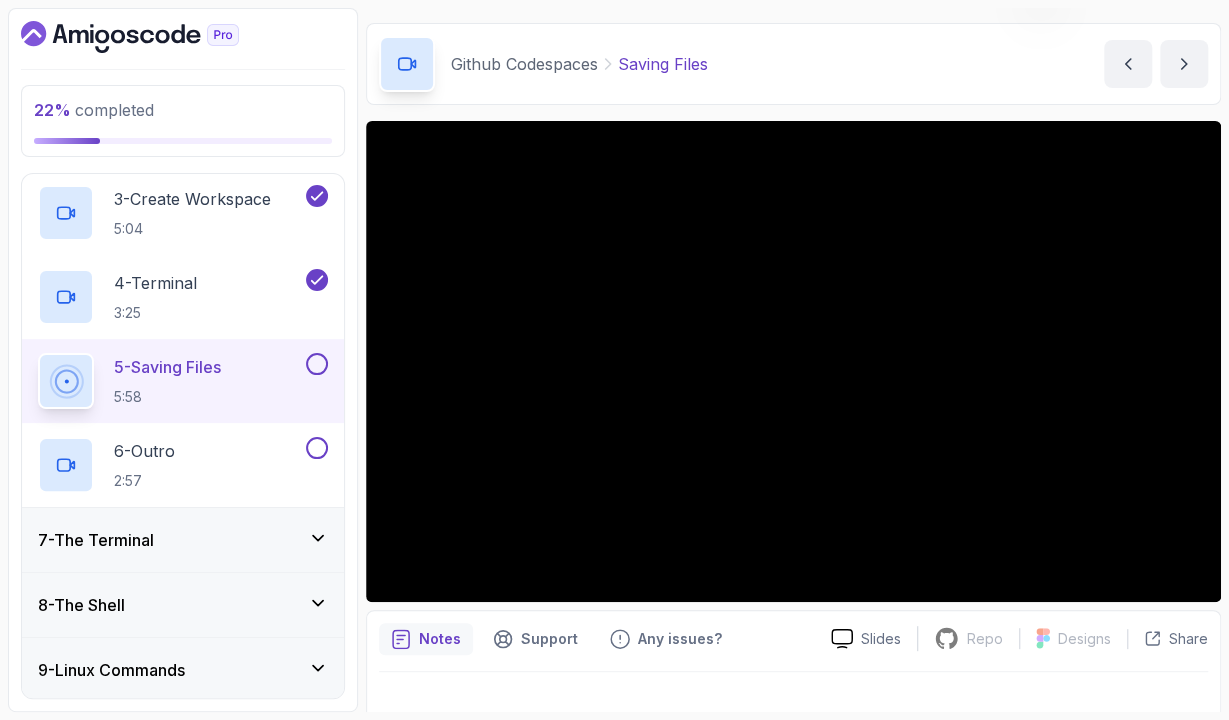 click at bounding box center (793, 700) 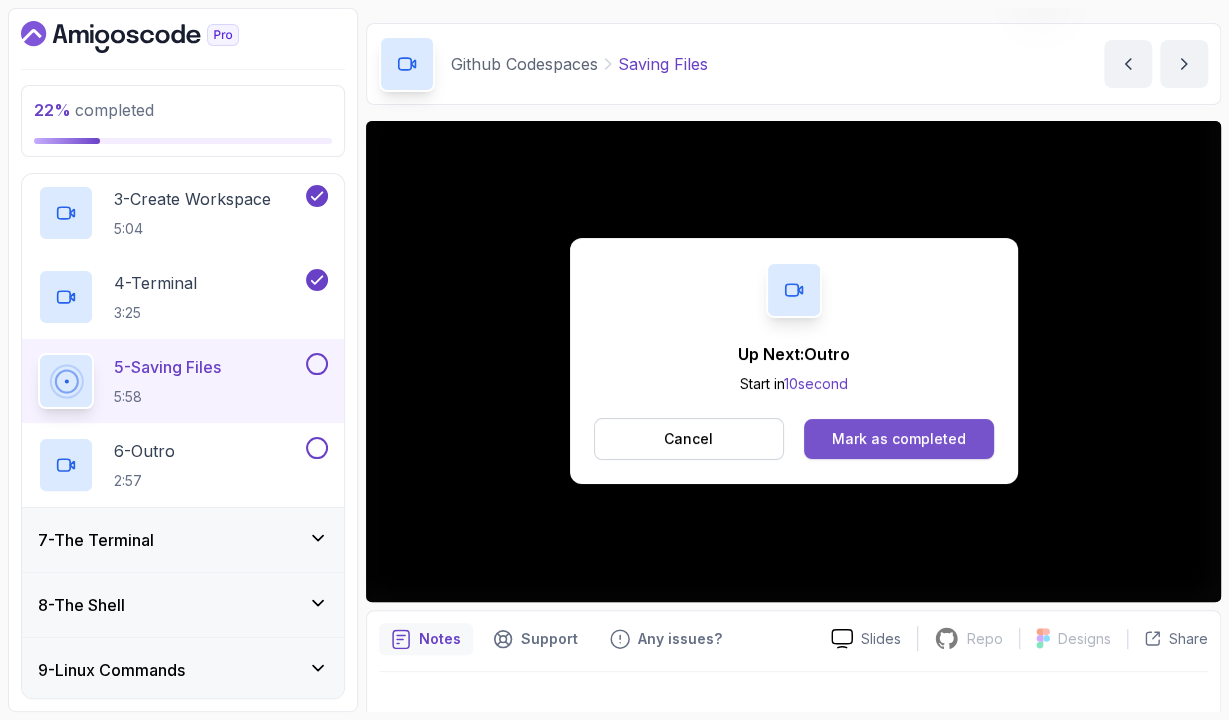 click on "Mark as completed" at bounding box center [899, 439] 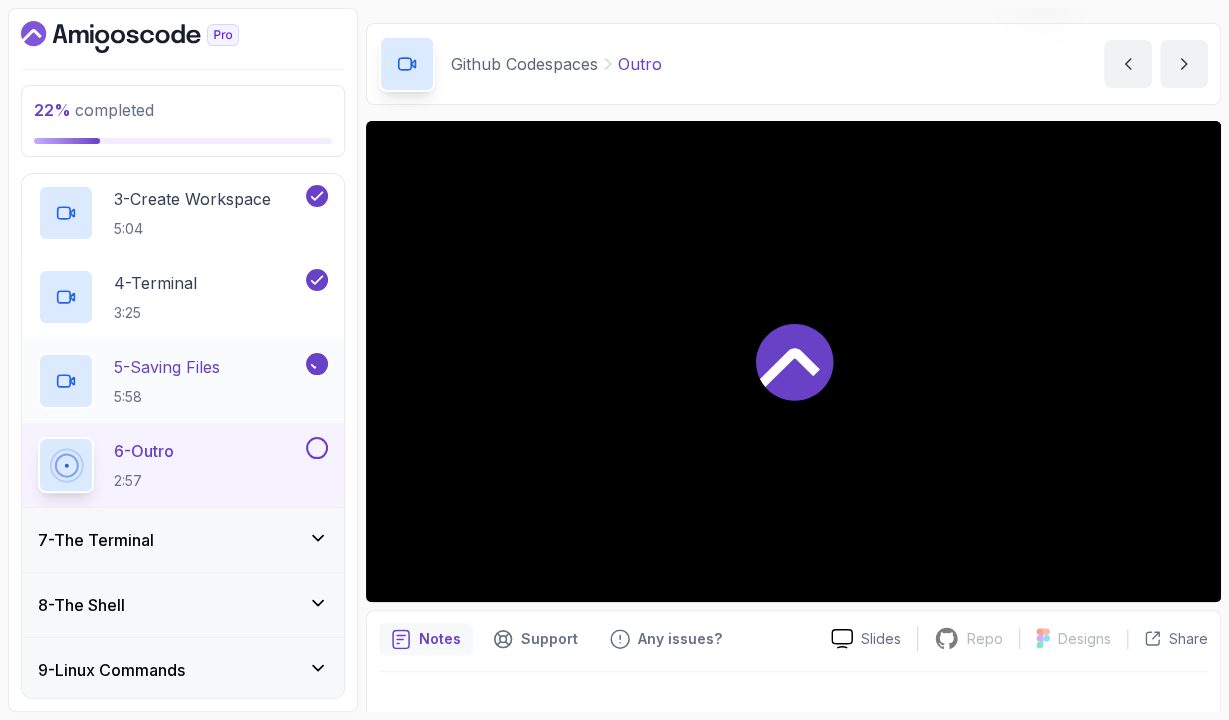 click on "5:58" at bounding box center [167, 397] 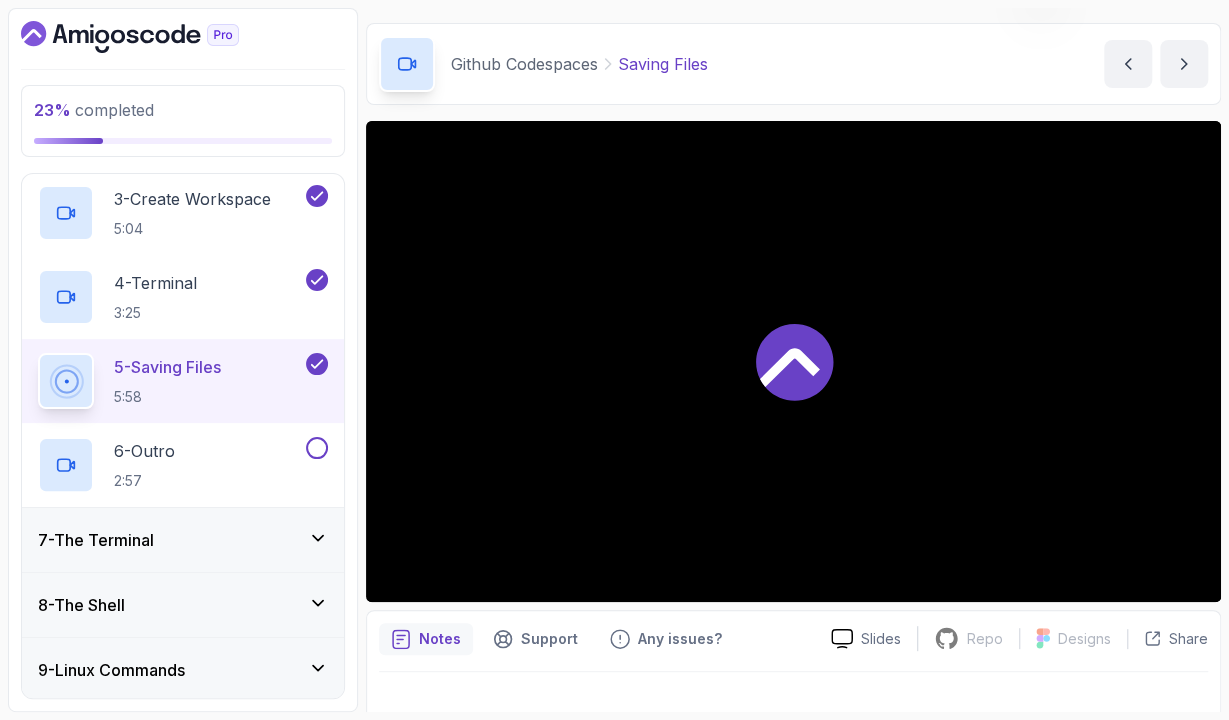 click on "5  -  Saving Files 5:58" at bounding box center [183, 381] 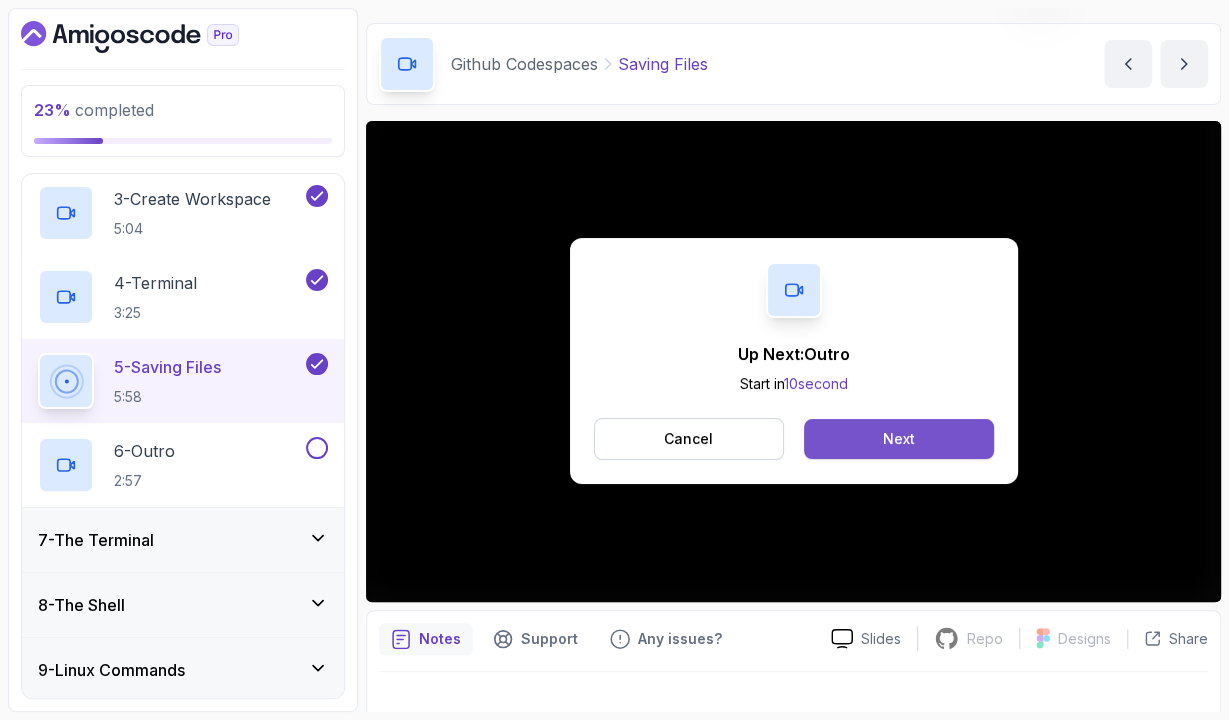 click on "Next" at bounding box center (898, 439) 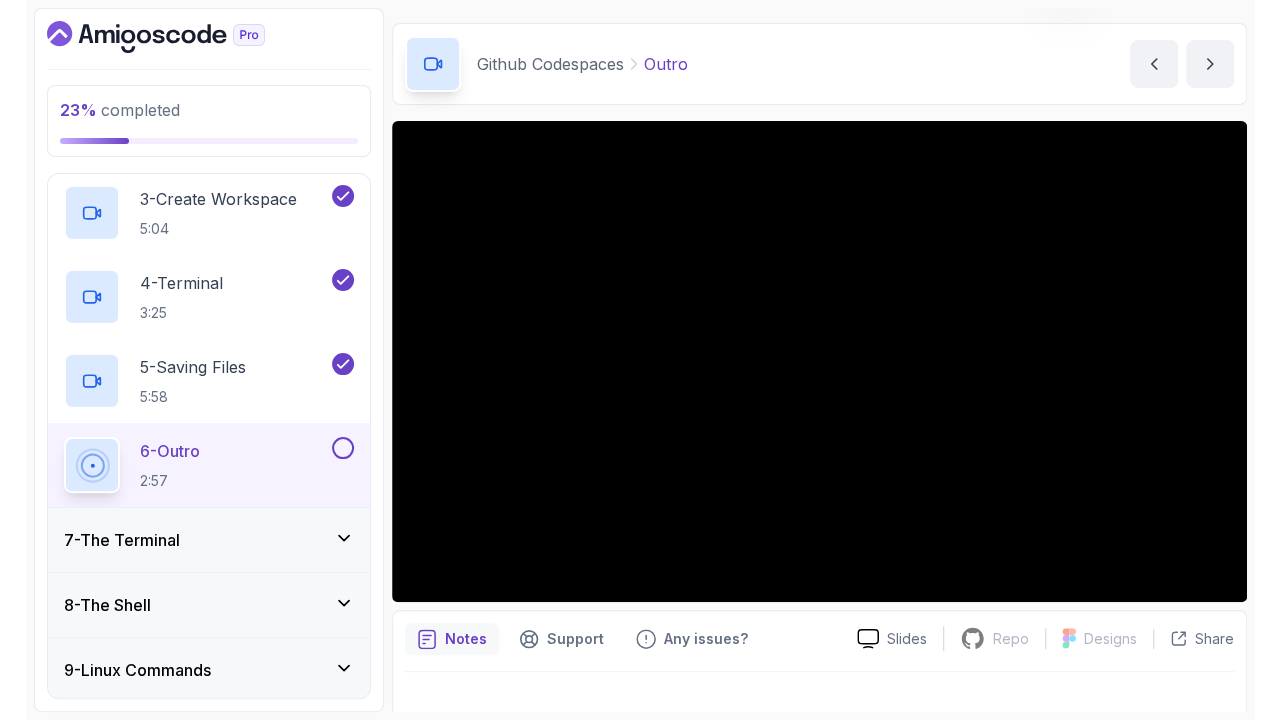 scroll, scrollTop: 84, scrollLeft: 0, axis: vertical 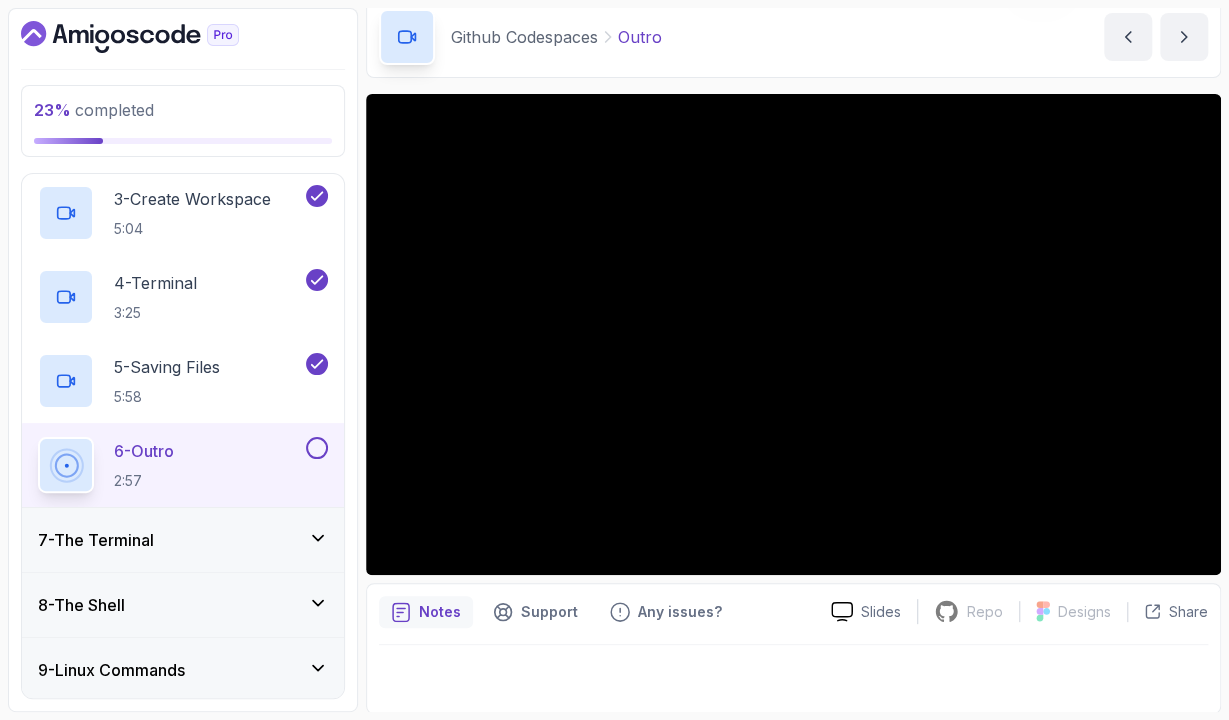 click at bounding box center [793, 673] 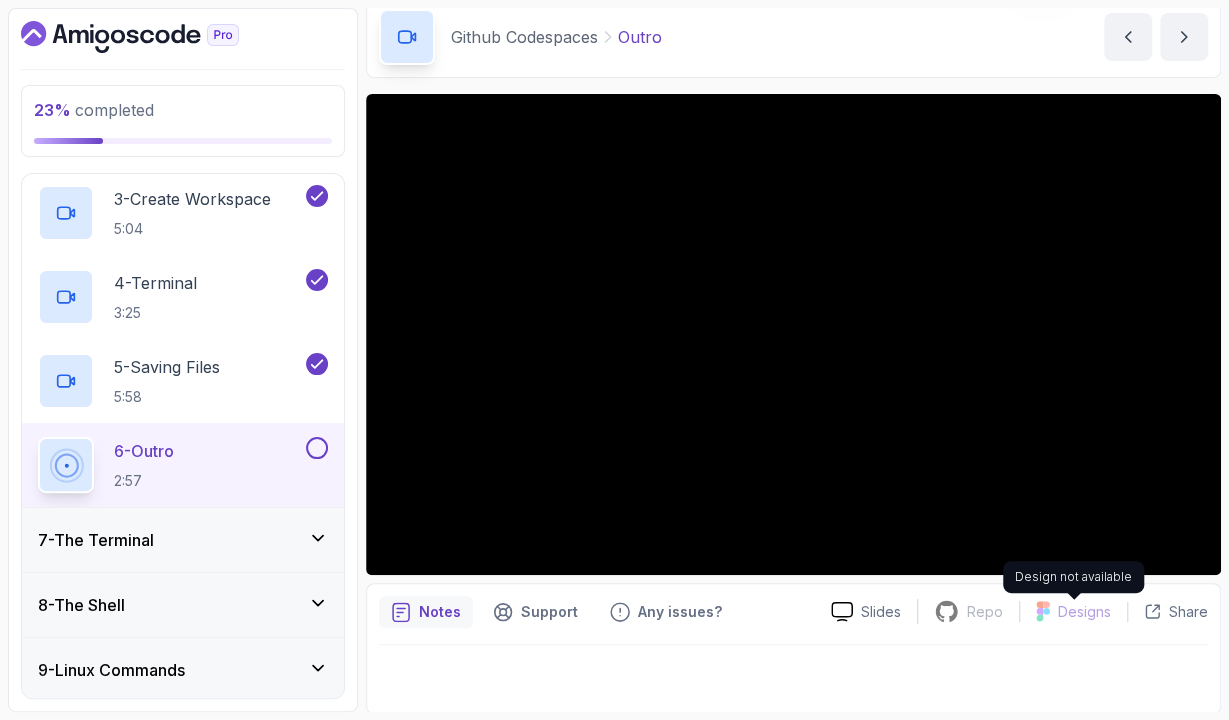 scroll, scrollTop: 57, scrollLeft: 0, axis: vertical 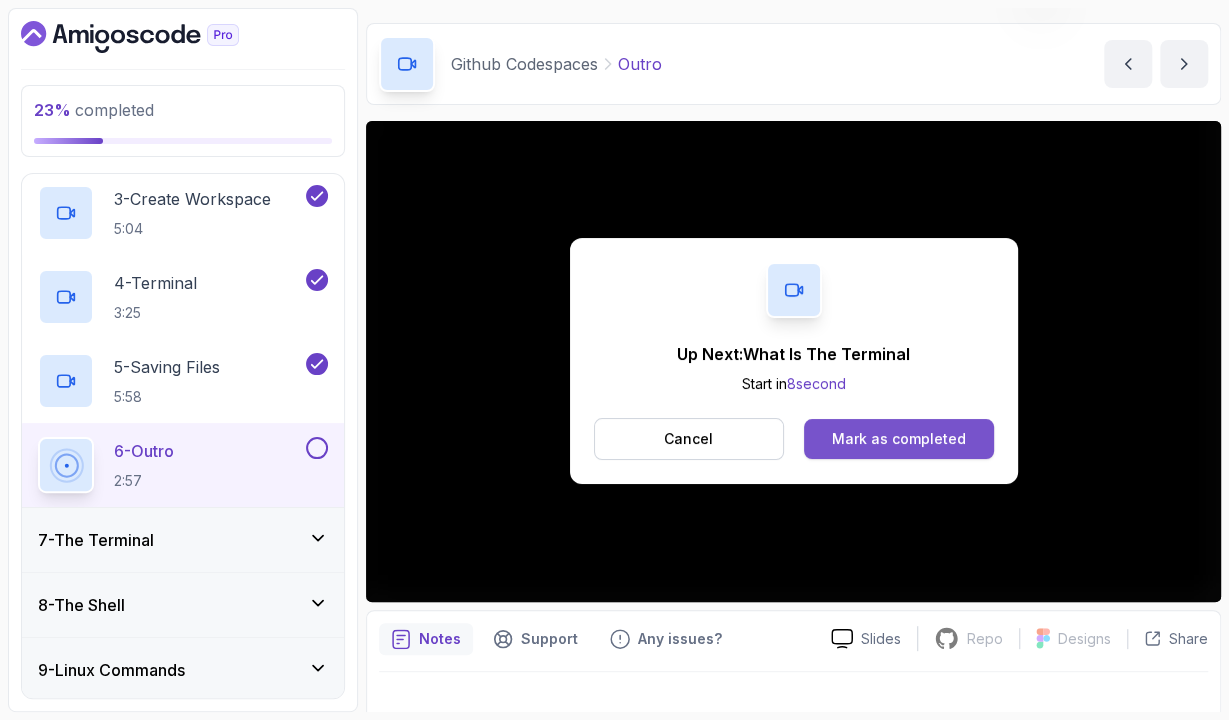 click on "Mark as completed" at bounding box center [898, 439] 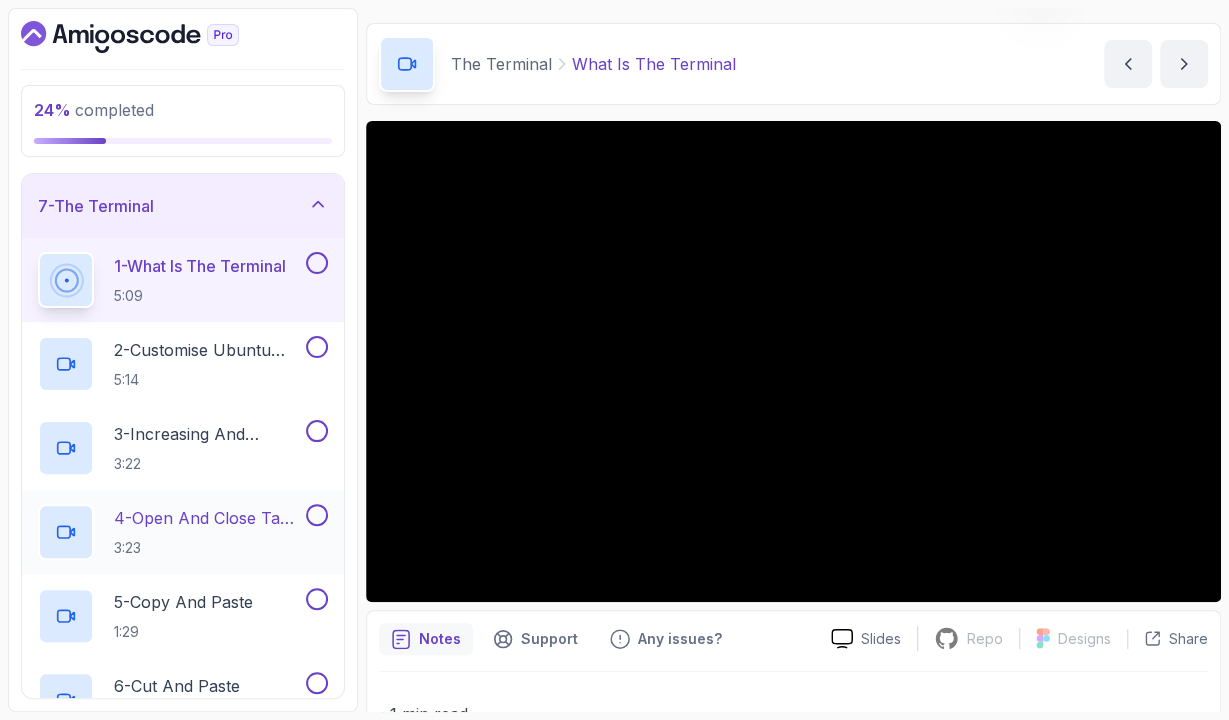 scroll, scrollTop: 328, scrollLeft: 0, axis: vertical 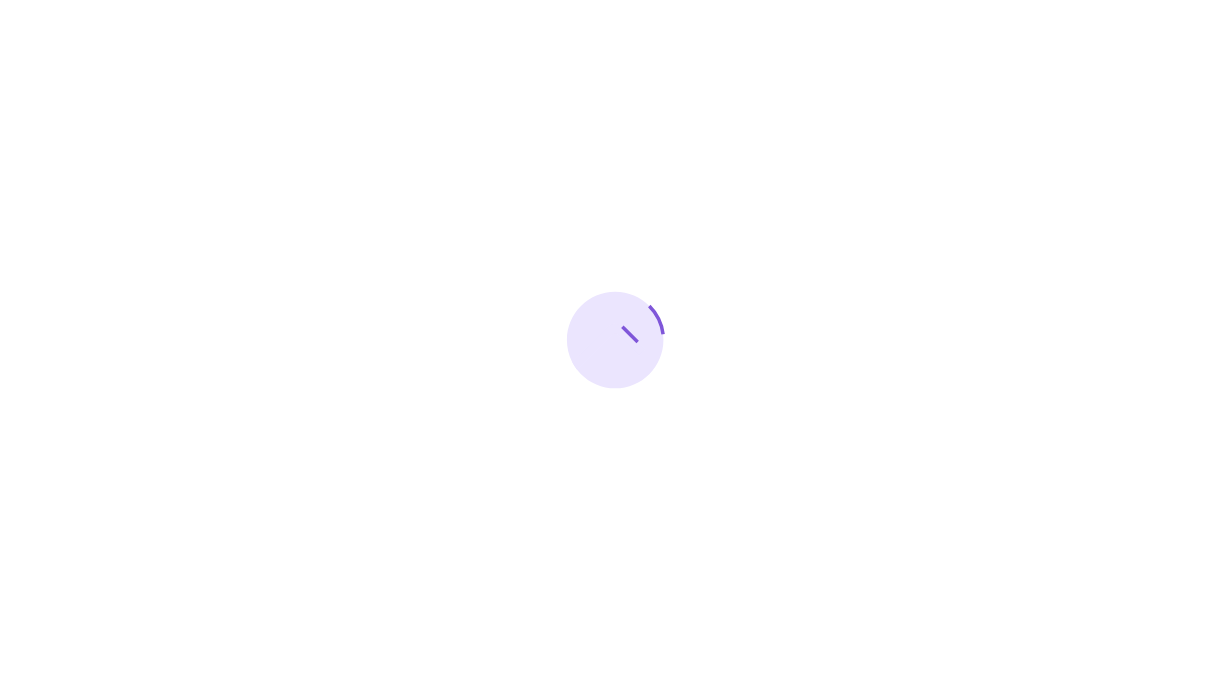 click at bounding box center (614, 340) 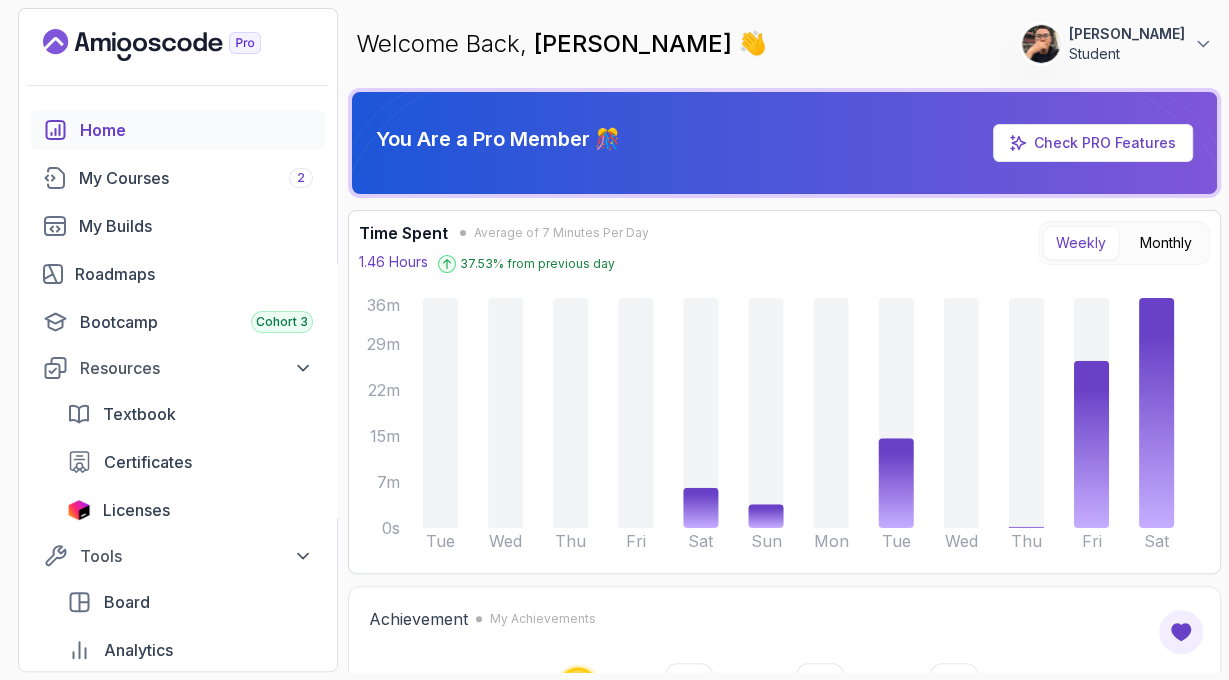 scroll, scrollTop: 464, scrollLeft: 0, axis: vertical 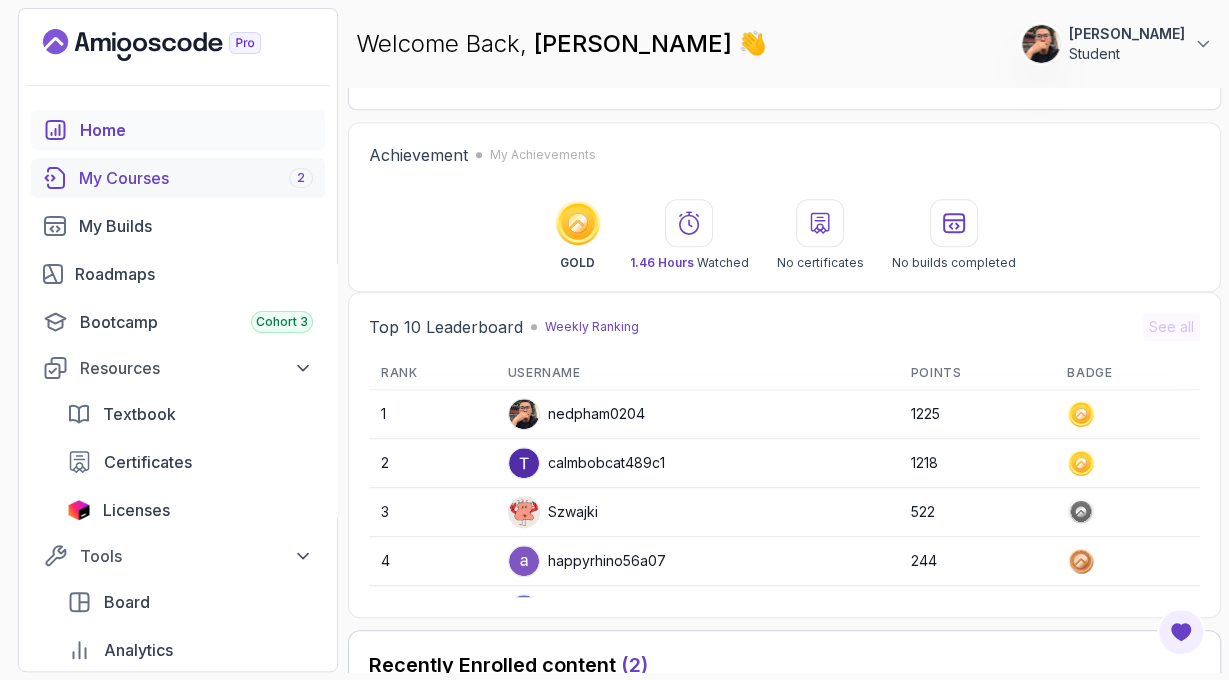 click on "My Courses 2" at bounding box center [196, 178] 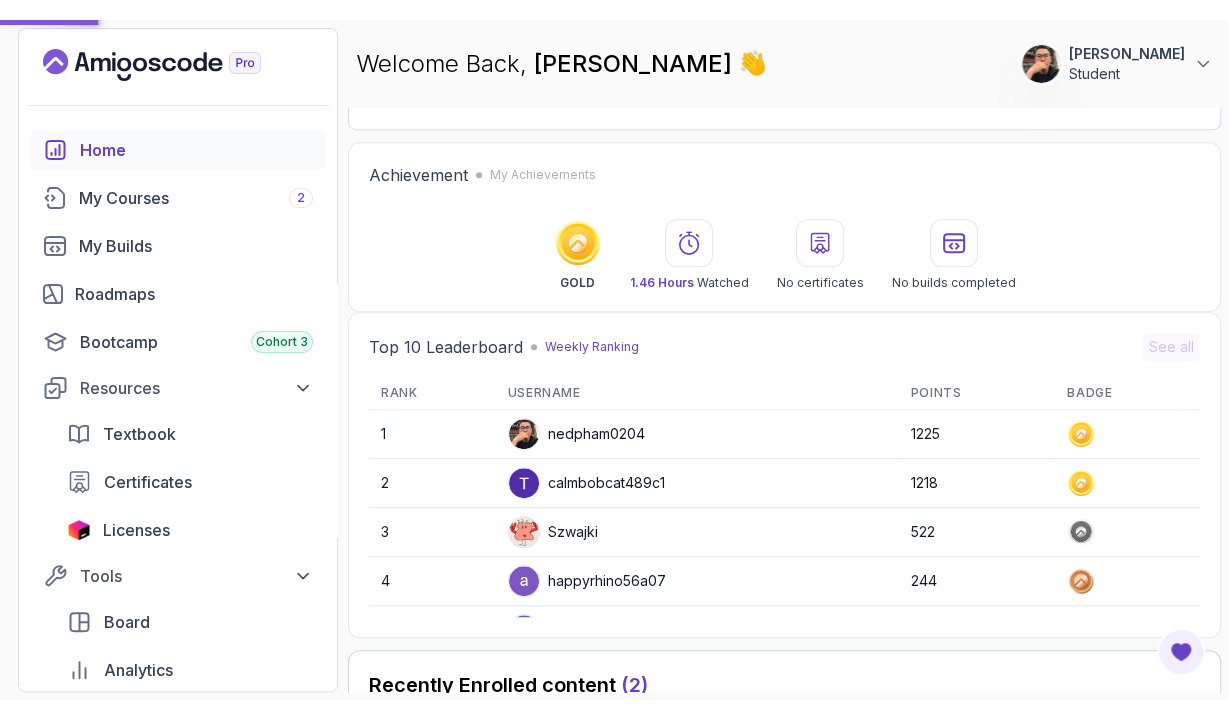 scroll, scrollTop: 0, scrollLeft: 0, axis: both 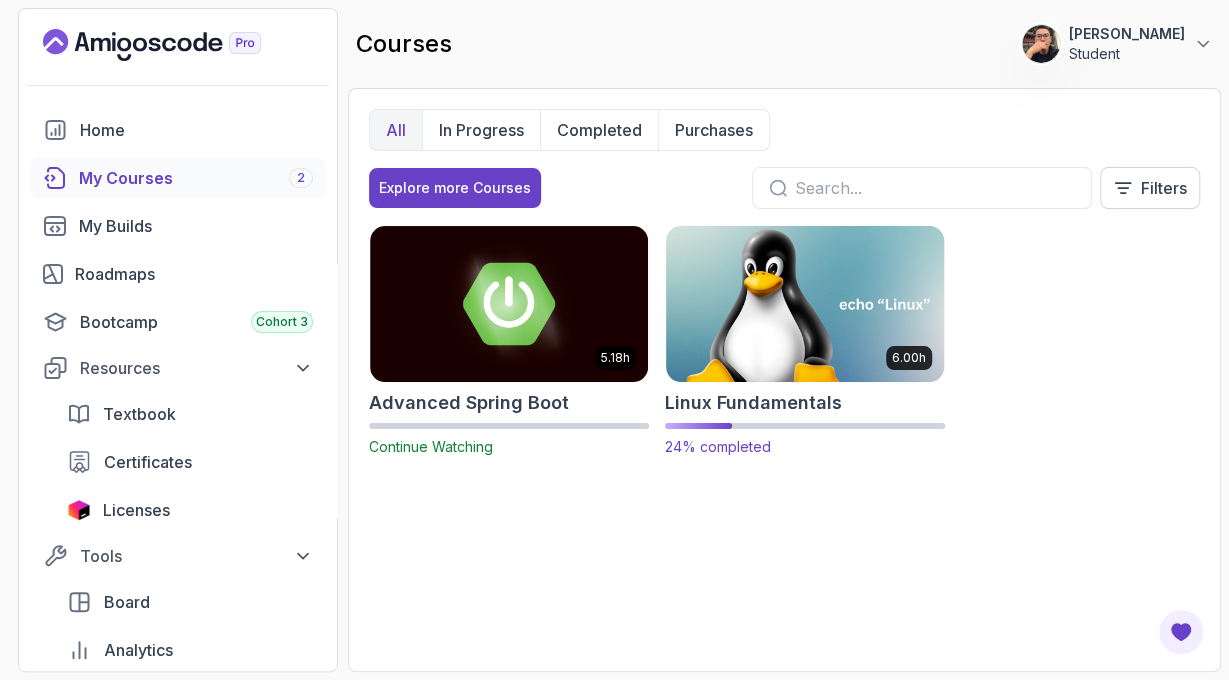 click at bounding box center [805, 303] 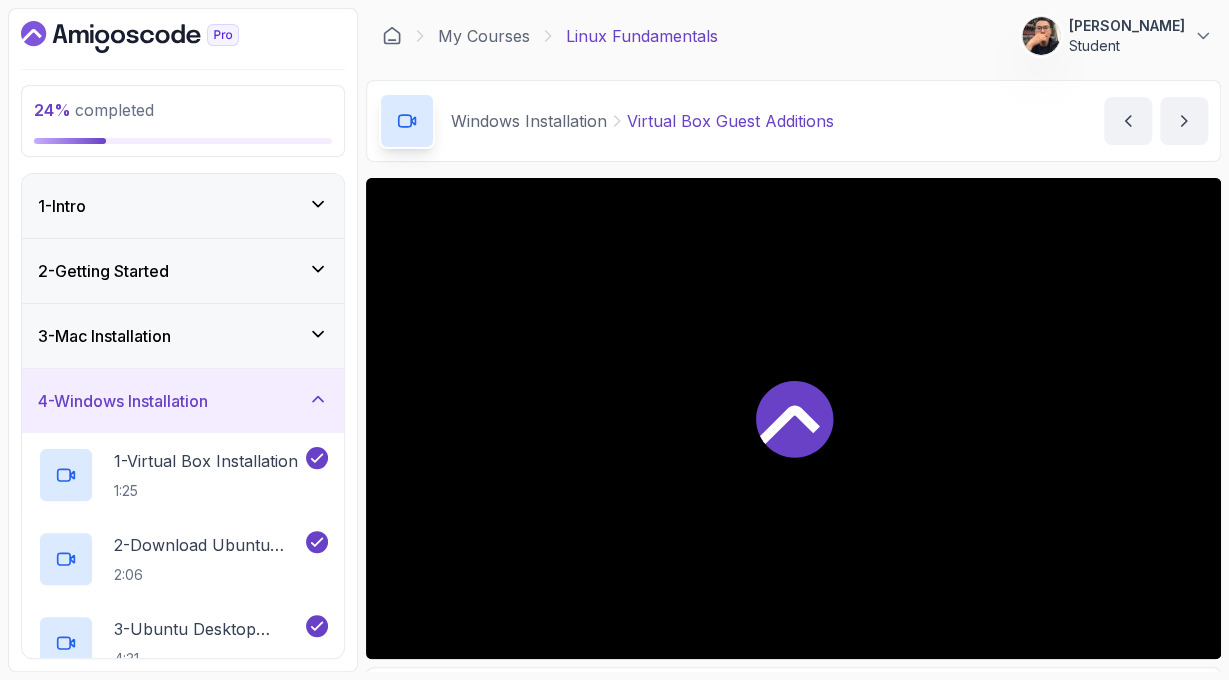 click on "My Courses Linux Fundamentals 1242  Points Ned Pham Student" at bounding box center (793, 36) 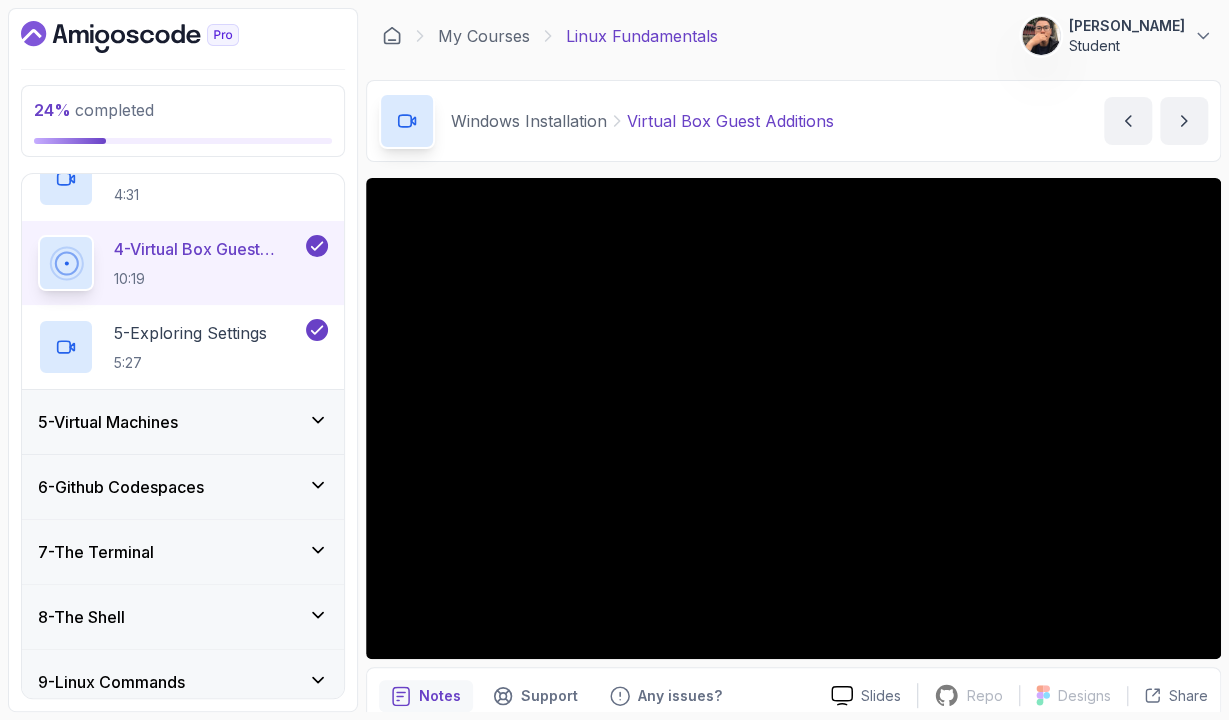 click on "5  -  Virtual Machines" at bounding box center (183, 422) 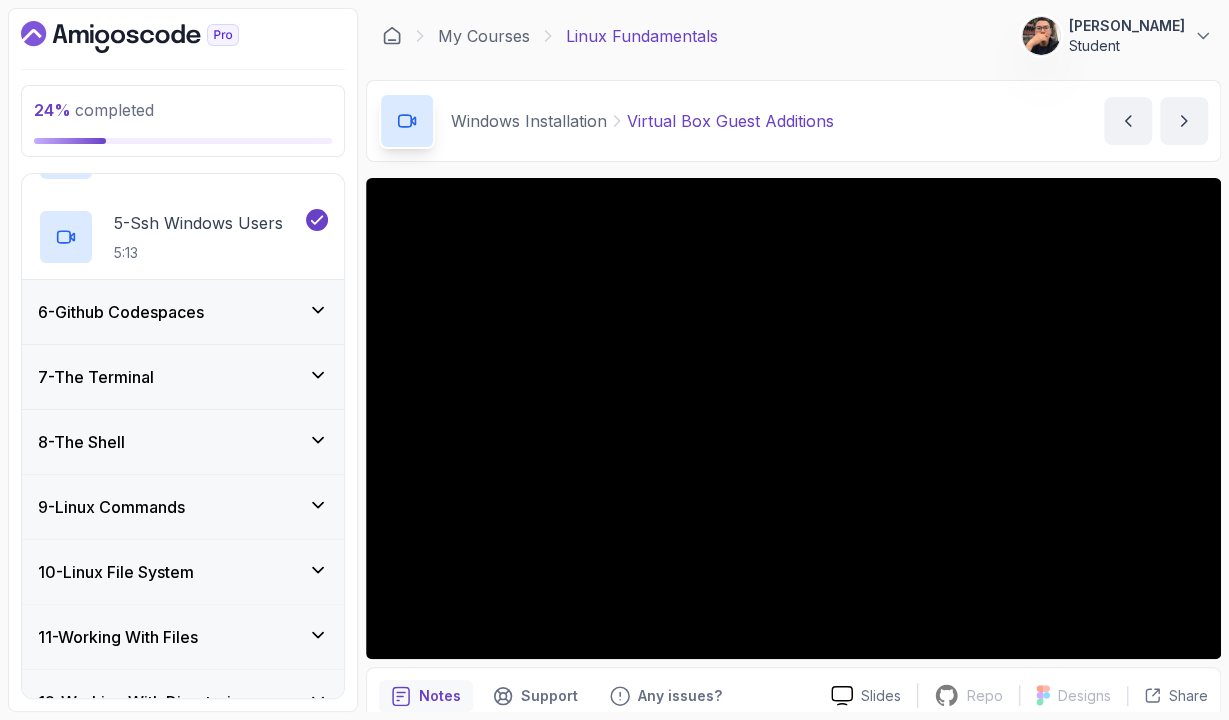 scroll, scrollTop: 631, scrollLeft: 0, axis: vertical 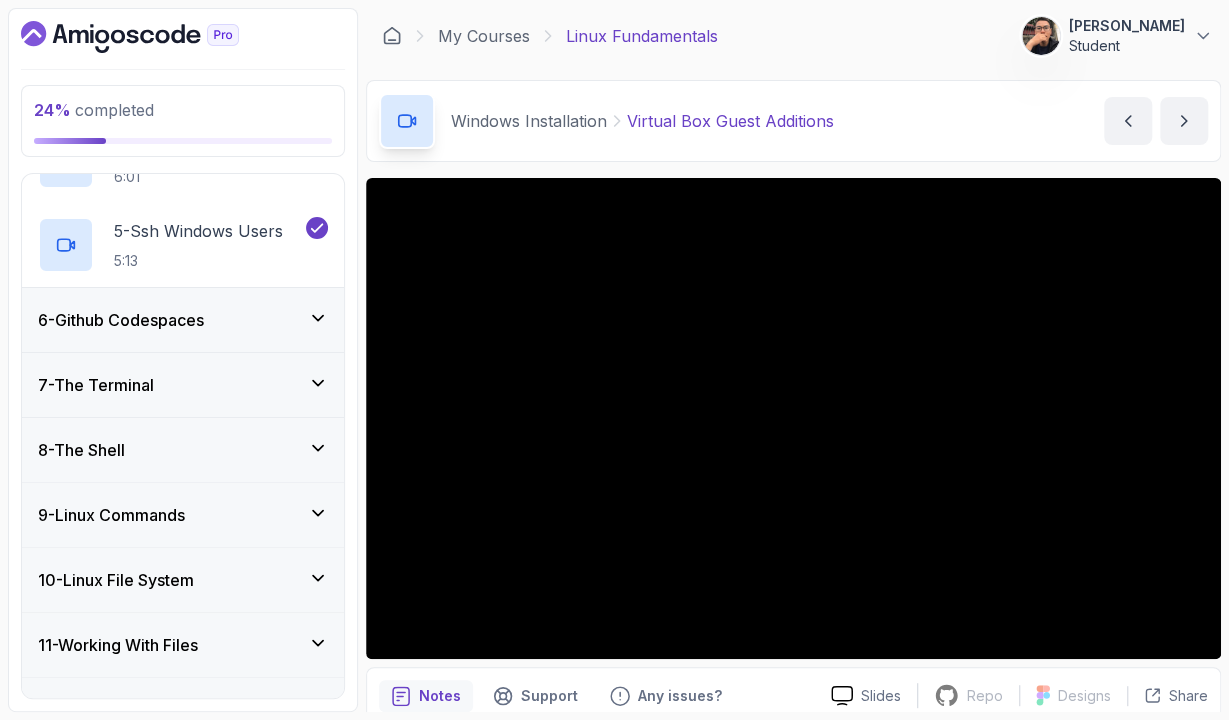 click on "6  -  Github Codespaces" at bounding box center (121, 320) 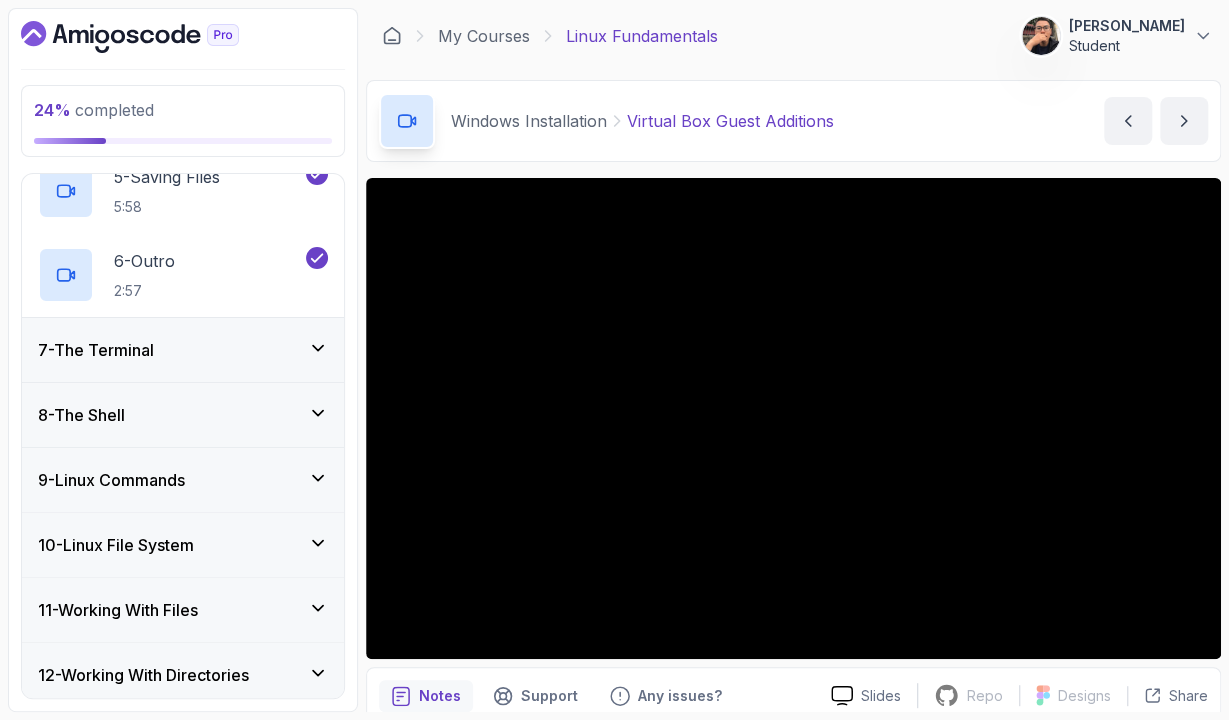 scroll, scrollTop: 715, scrollLeft: 0, axis: vertical 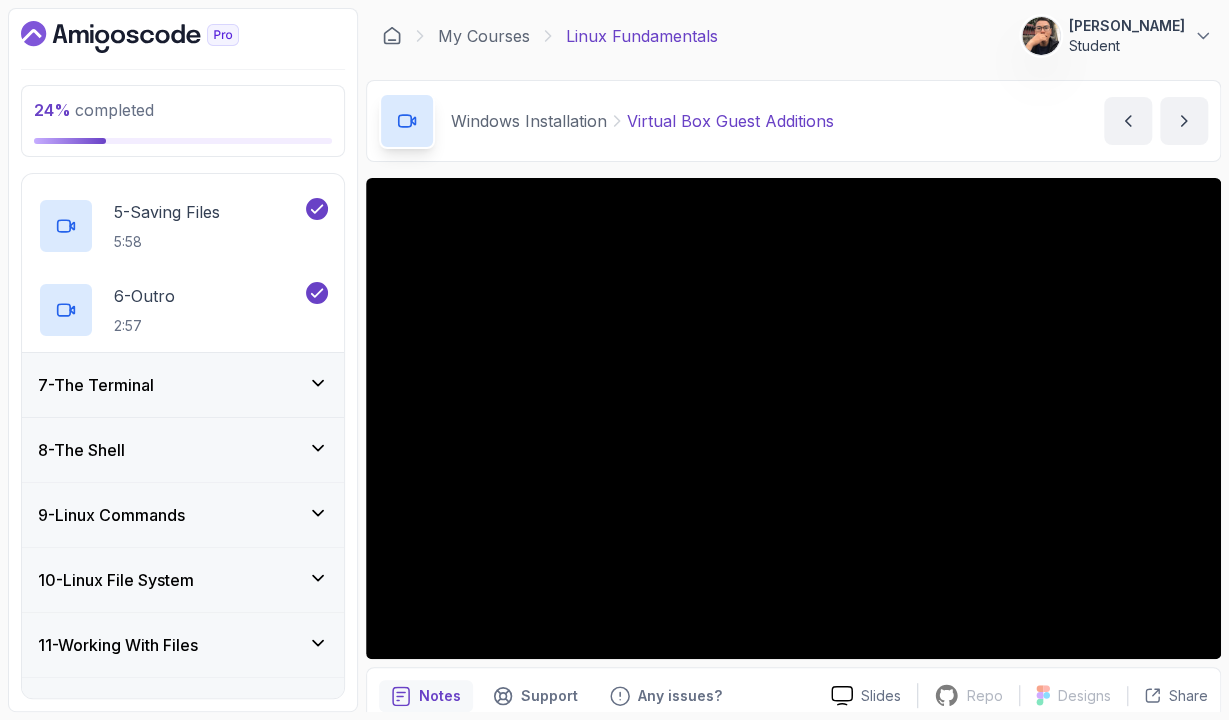 click on "7  -  The Terminal" at bounding box center (183, 385) 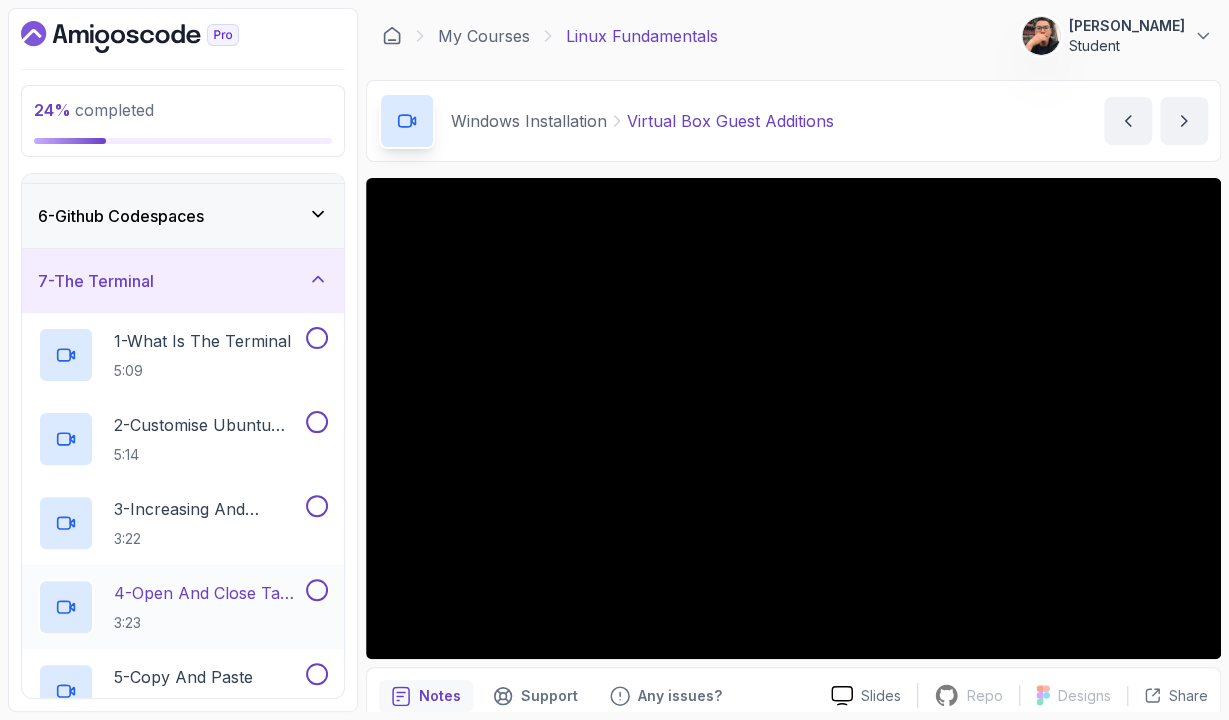 scroll, scrollTop: 259, scrollLeft: 0, axis: vertical 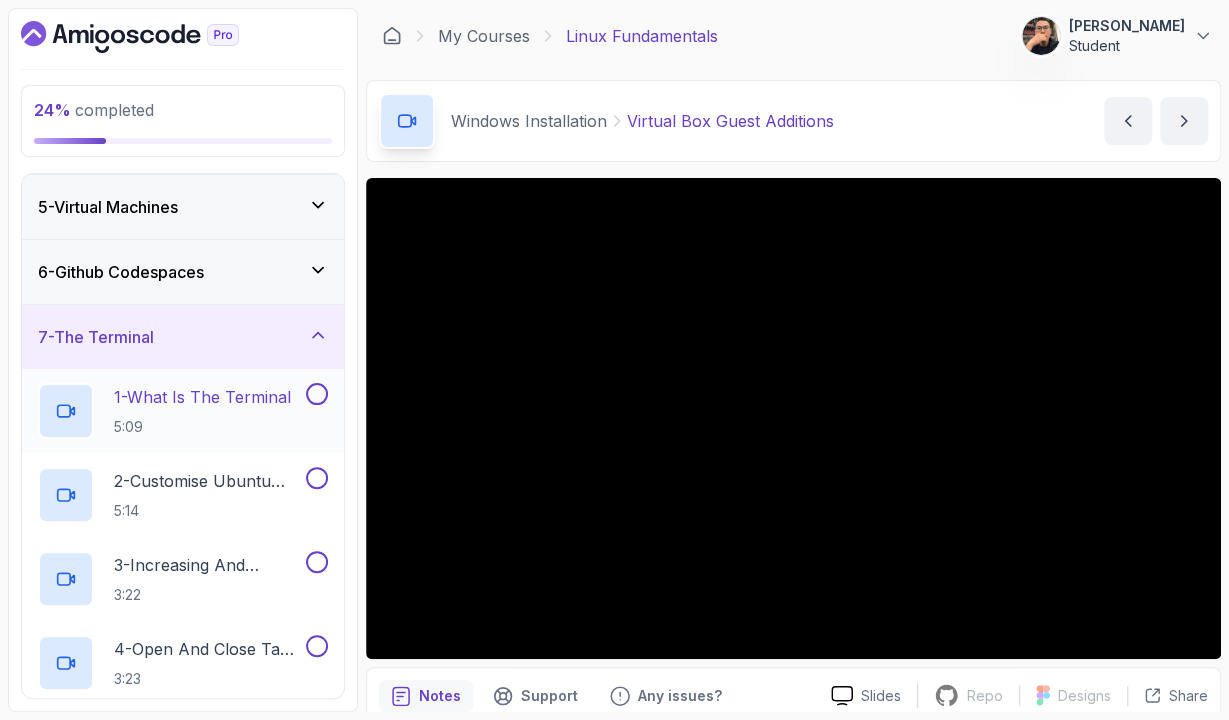 click on "1  -  What Is The Terminal" at bounding box center [202, 397] 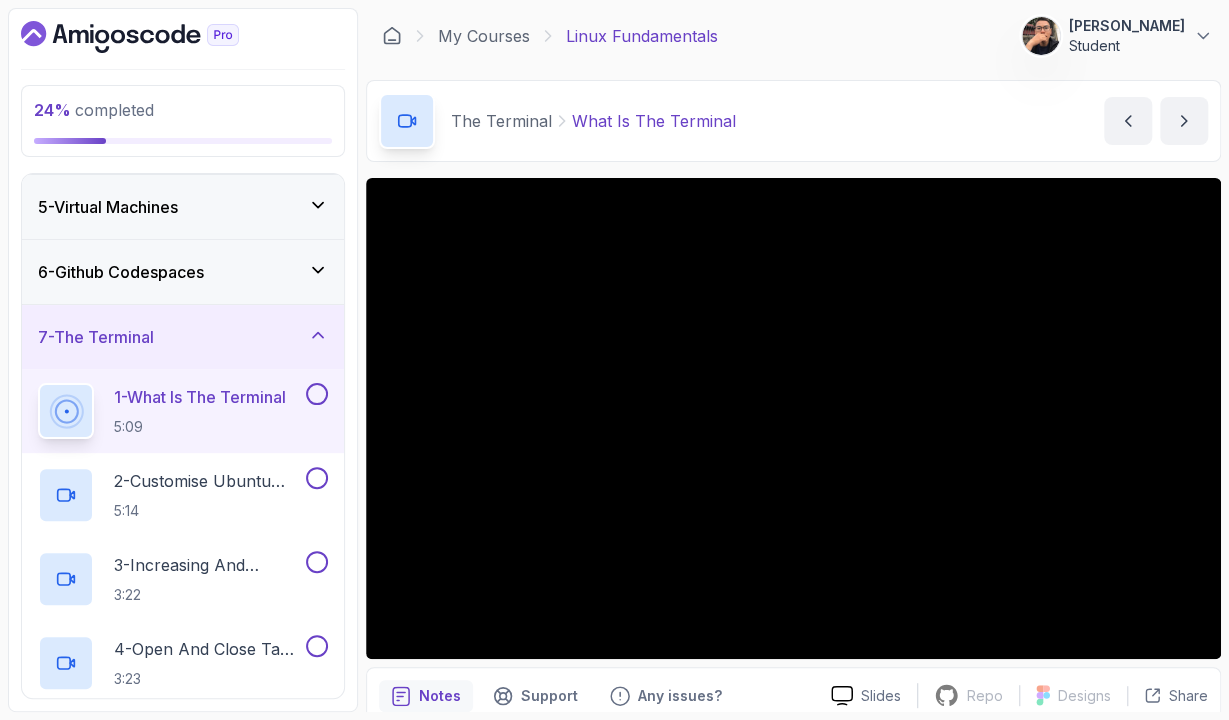 click on "6  -  Github Codespaces" at bounding box center [183, 272] 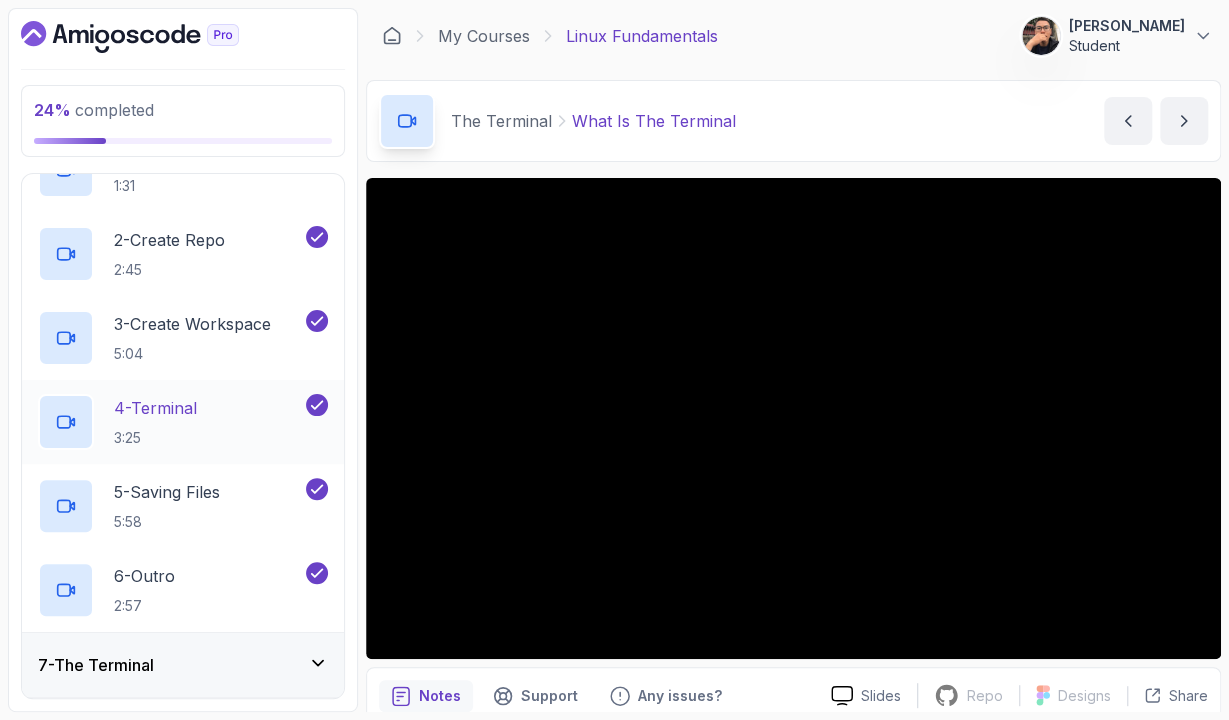 scroll, scrollTop: 491, scrollLeft: 0, axis: vertical 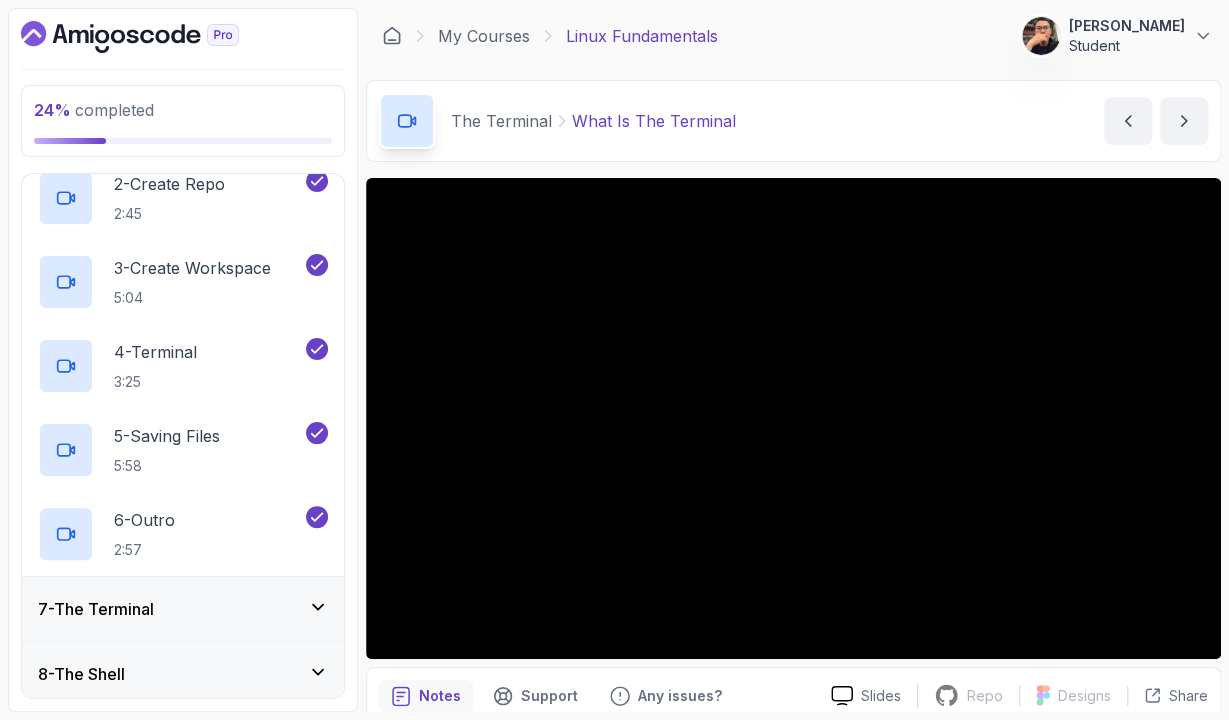 type 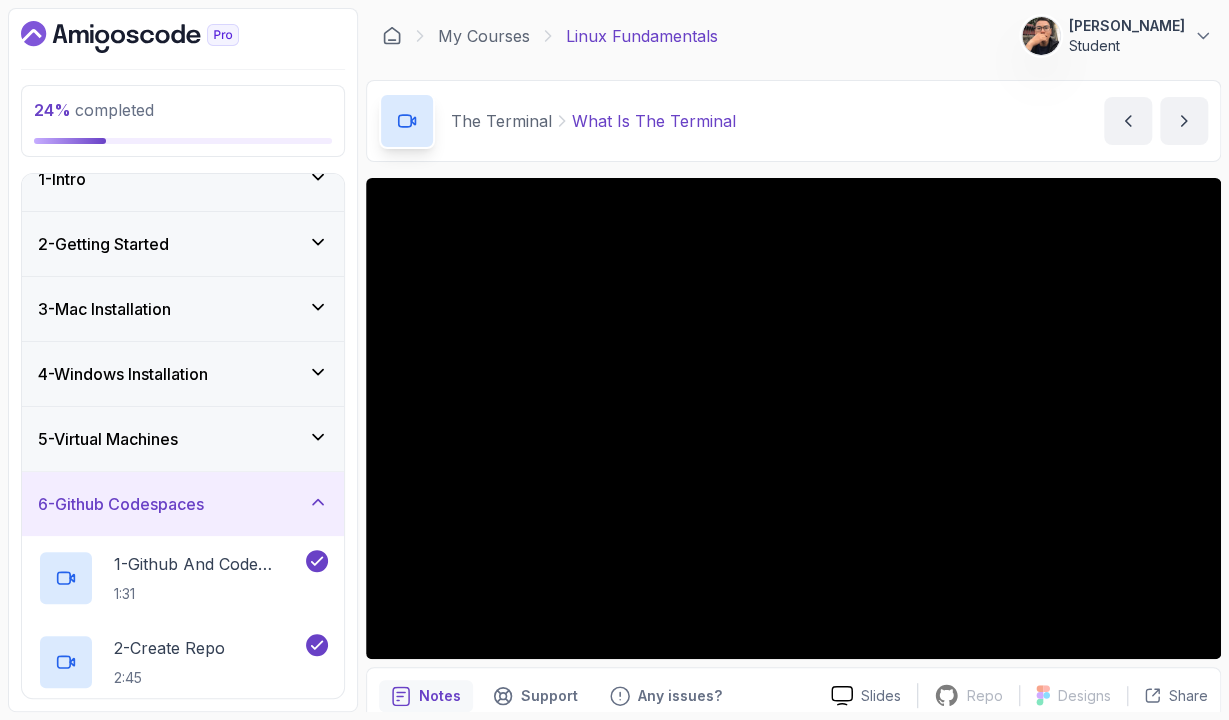 click on "5  -  Virtual Machines" at bounding box center [183, 439] 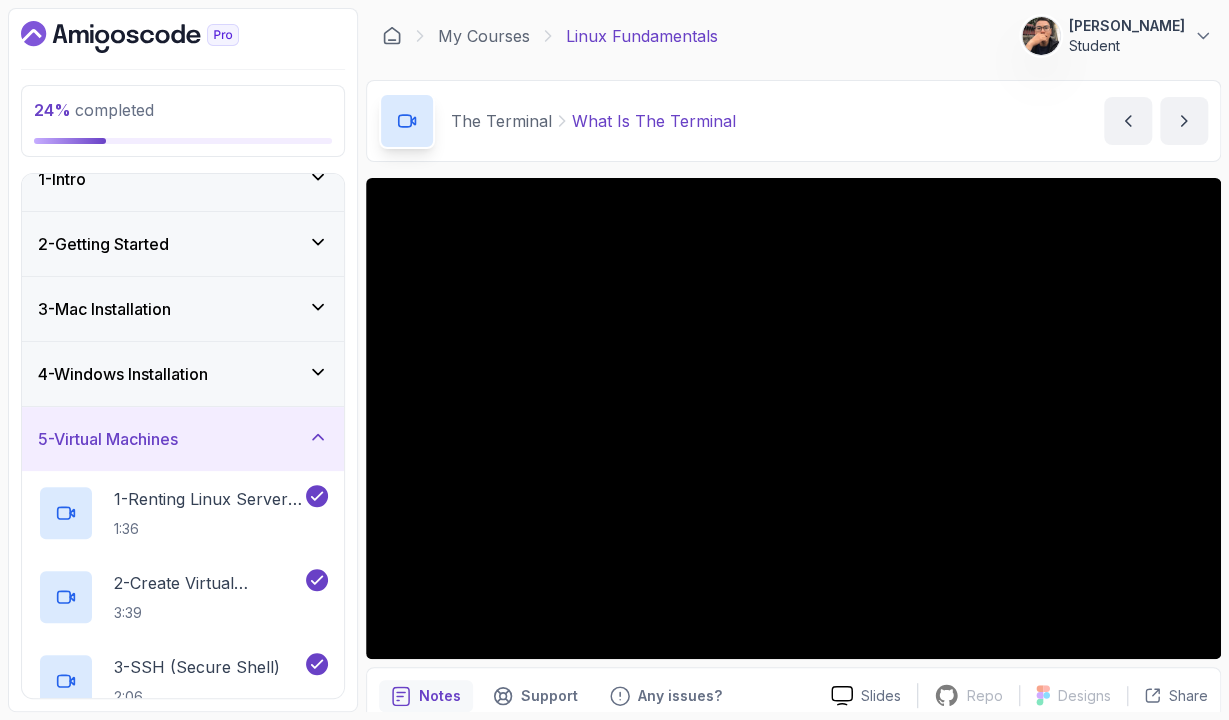 click on "5  -  Virtual Machines" at bounding box center [183, 439] 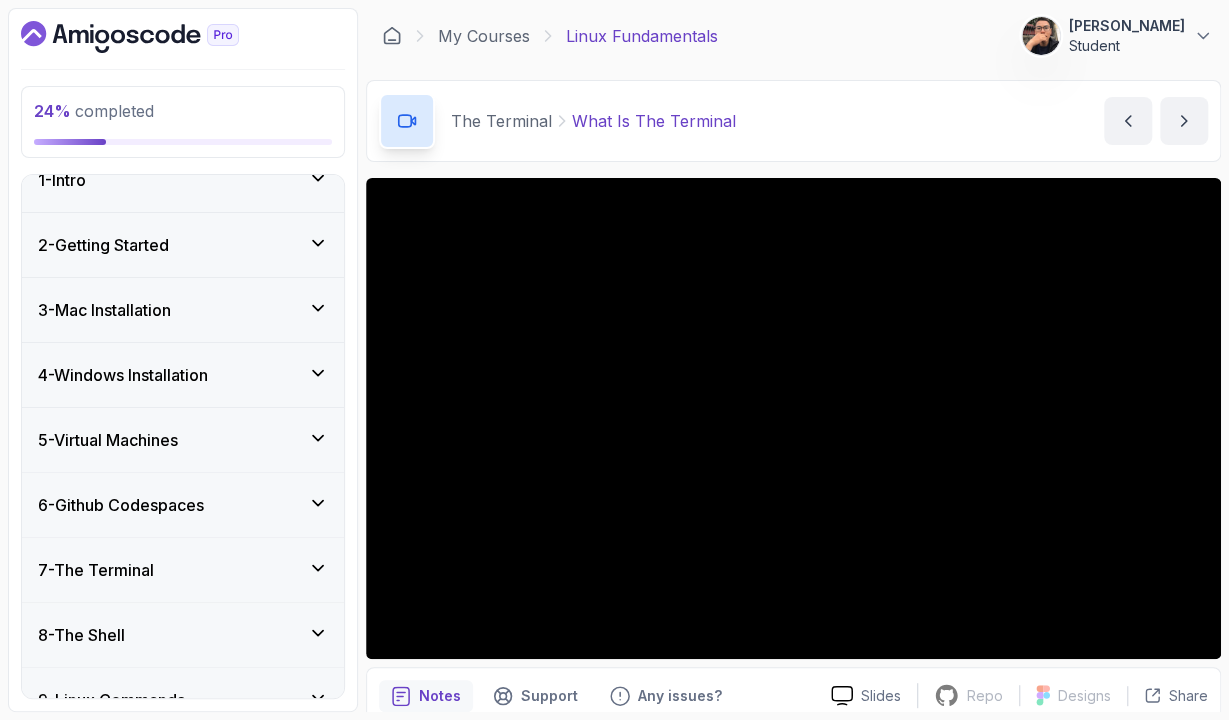 click on "6  -  Github Codespaces" at bounding box center (121, 505) 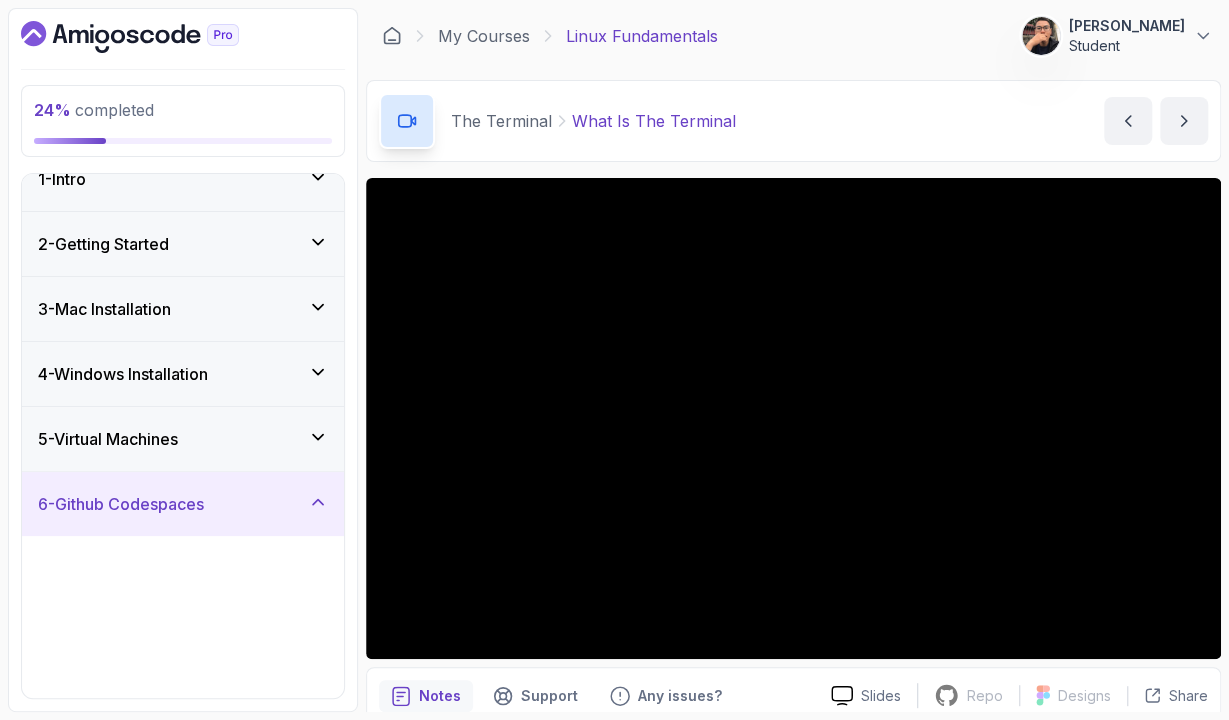 click on "6  -  Github Codespaces" at bounding box center [121, 504] 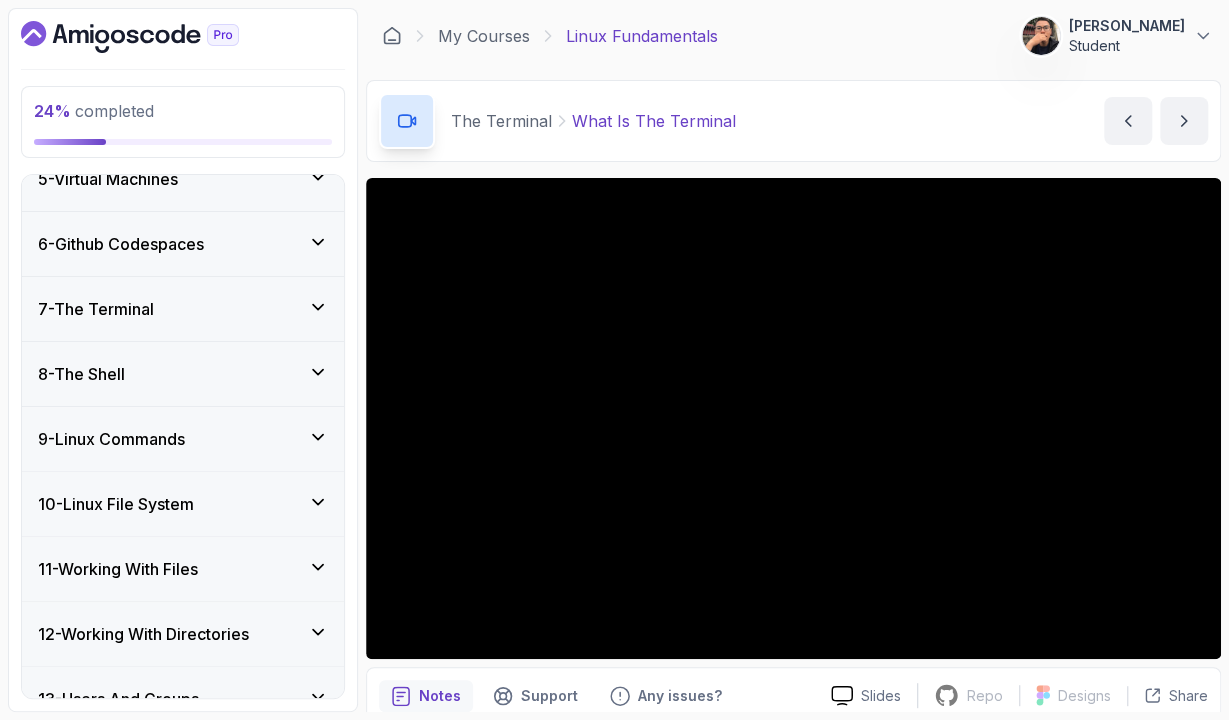 scroll, scrollTop: 348, scrollLeft: 0, axis: vertical 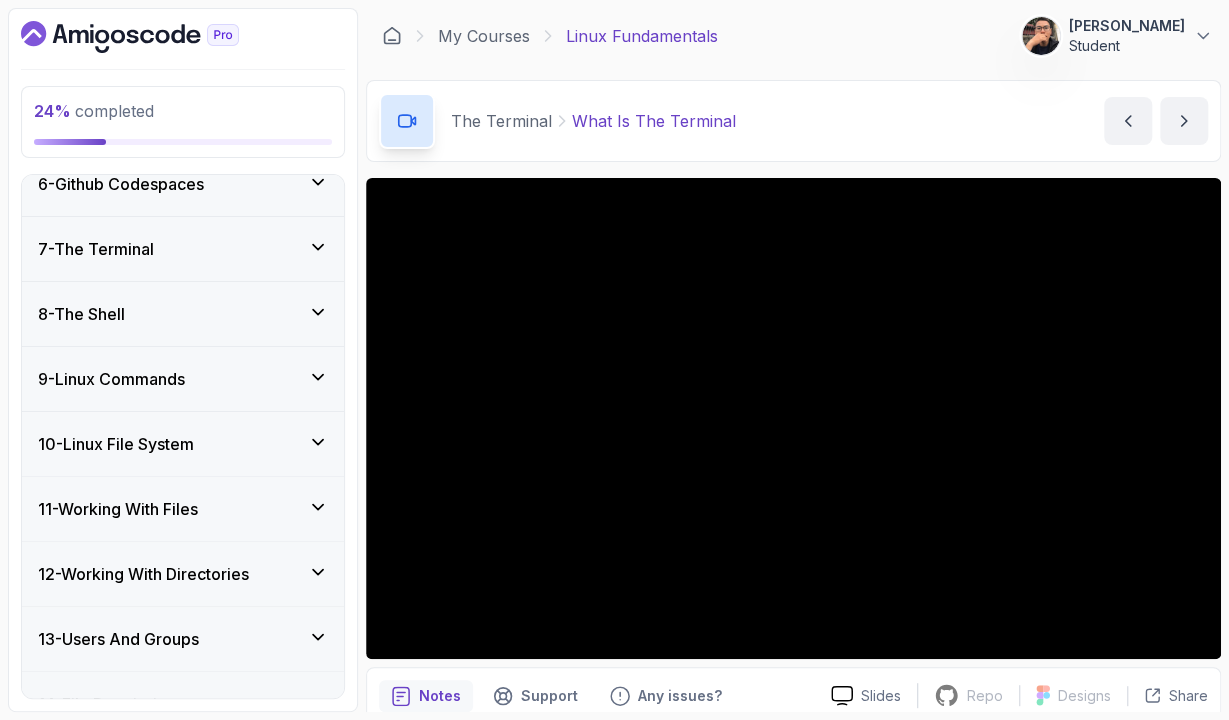 click on "10  -  Linux File System" at bounding box center (116, 444) 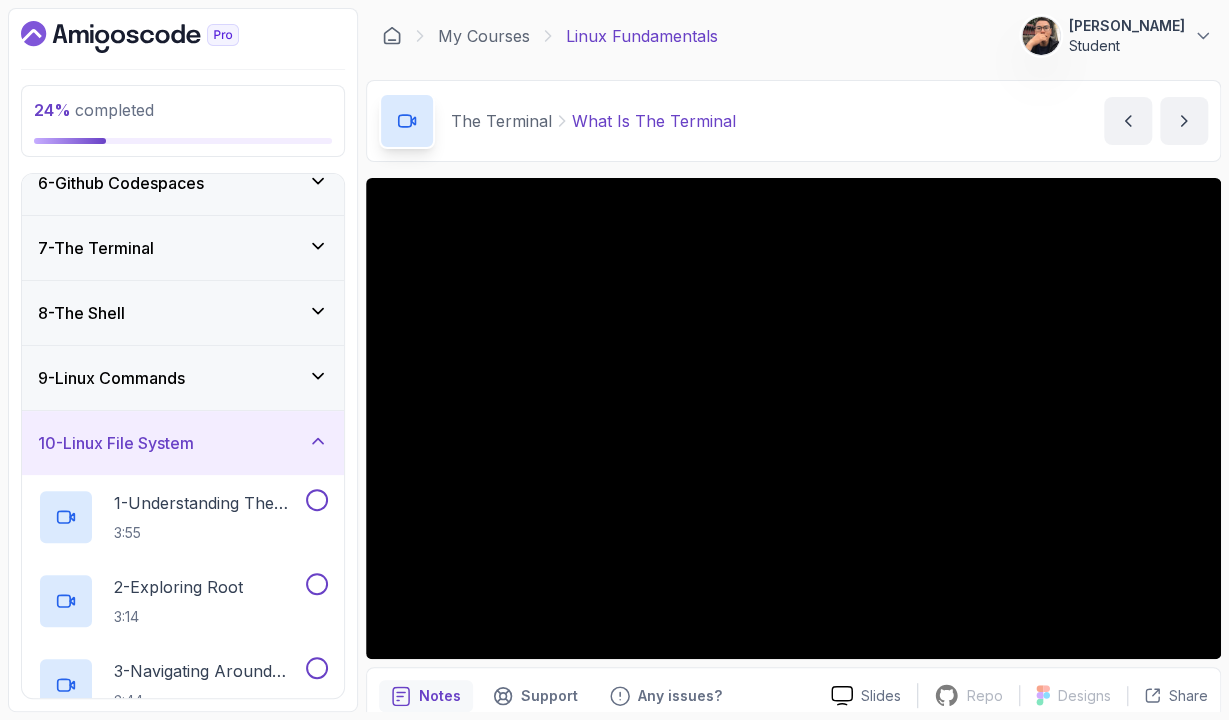 click on "10  -  Linux File System" at bounding box center [183, 443] 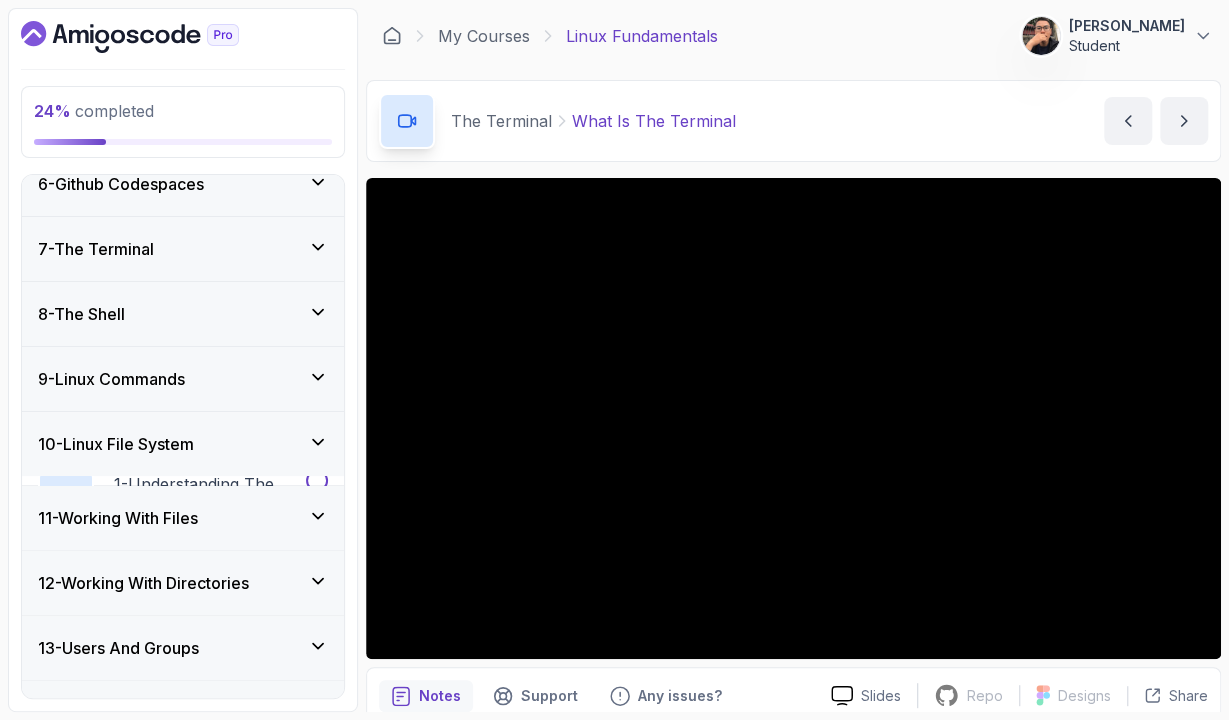click on "9  -  Linux Commands" at bounding box center [183, 379] 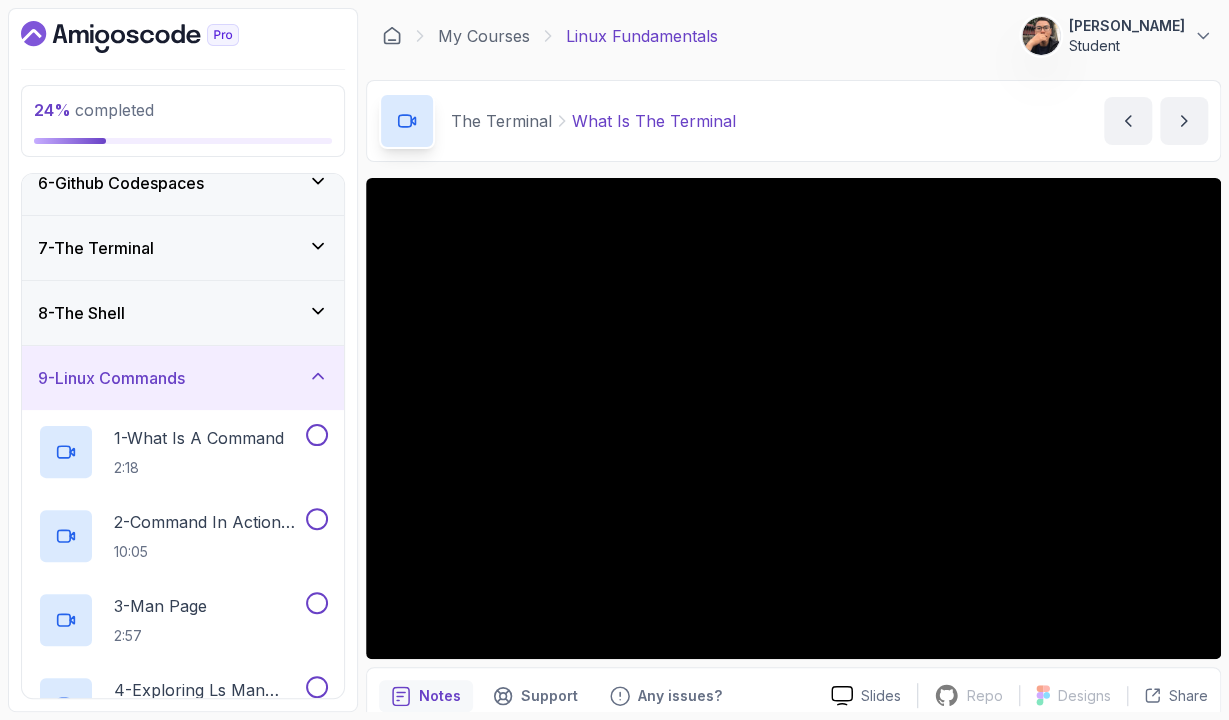 click on "9  -  Linux Commands" at bounding box center (183, 378) 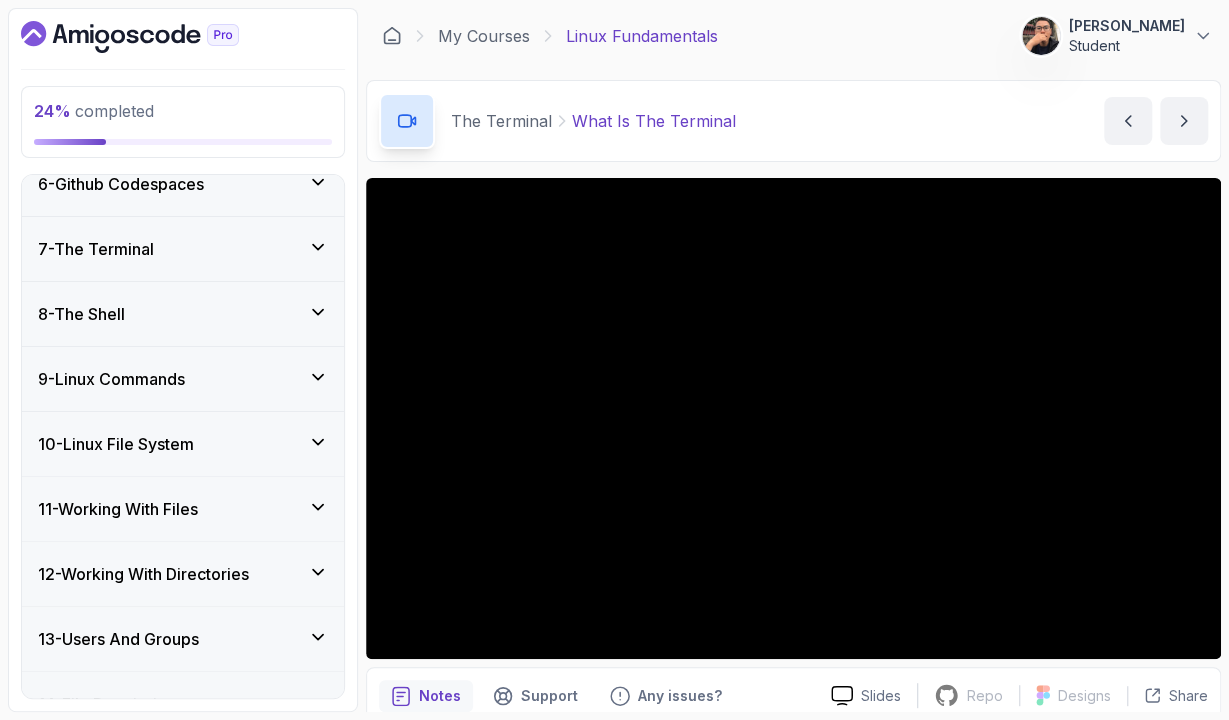 click on "8  -  The Shell" at bounding box center [183, 314] 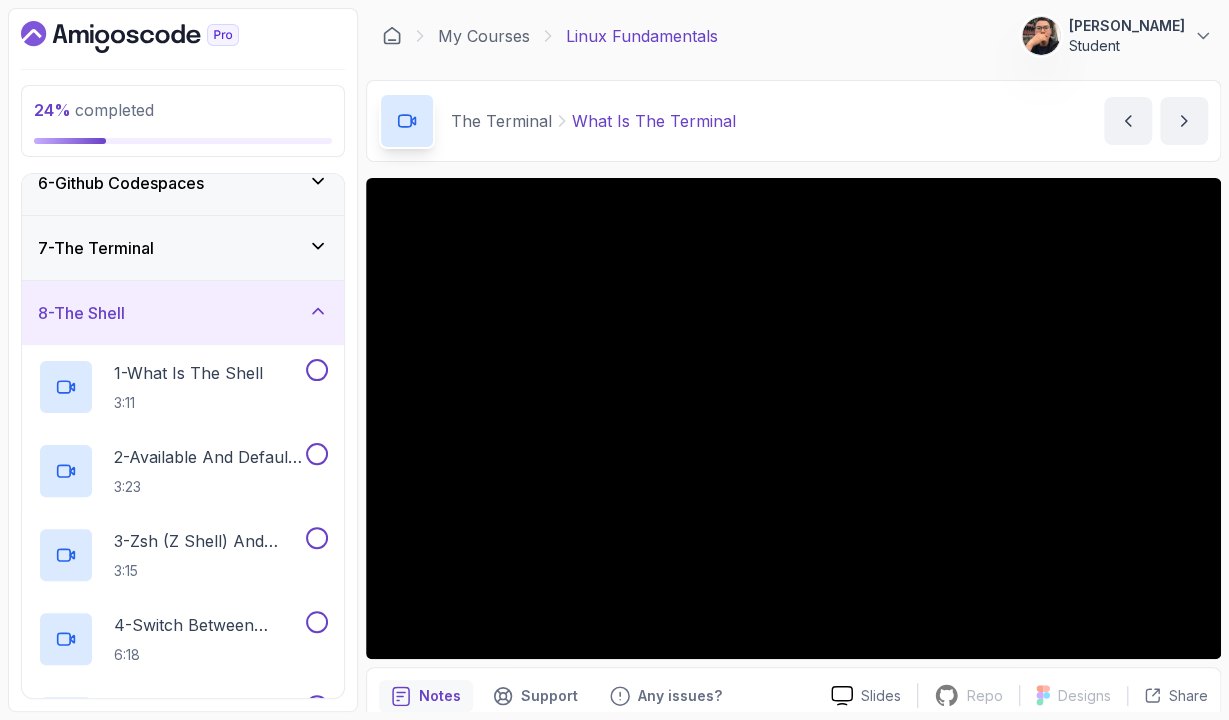 click on "8  -  The Shell" at bounding box center [183, 313] 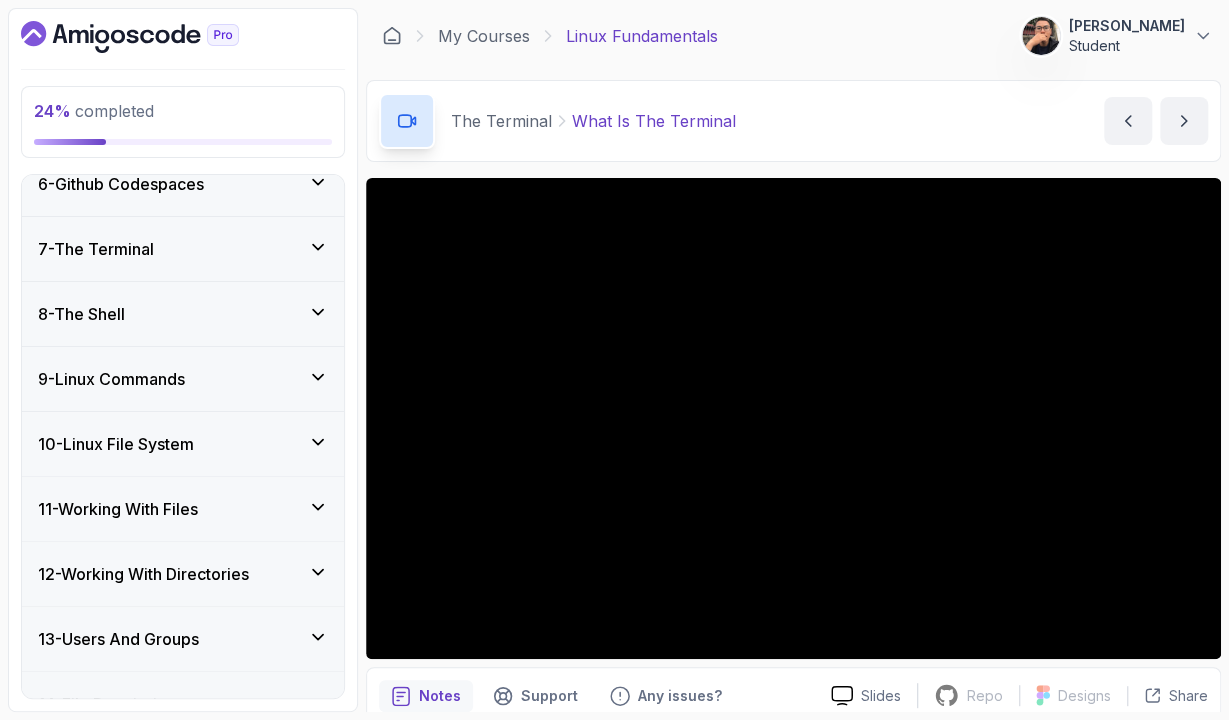 click on "7  -  The Terminal" at bounding box center [183, 249] 